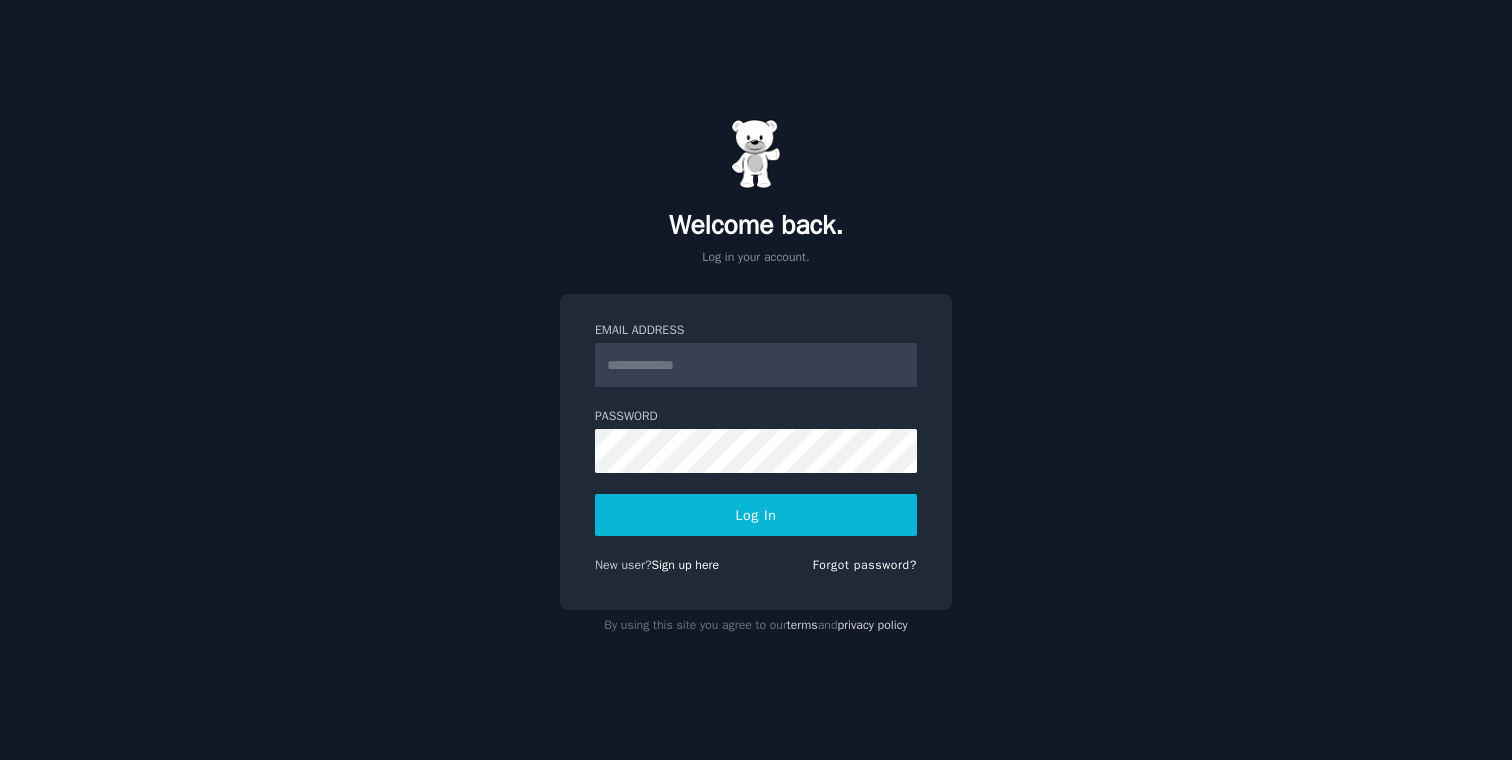 scroll, scrollTop: 0, scrollLeft: 0, axis: both 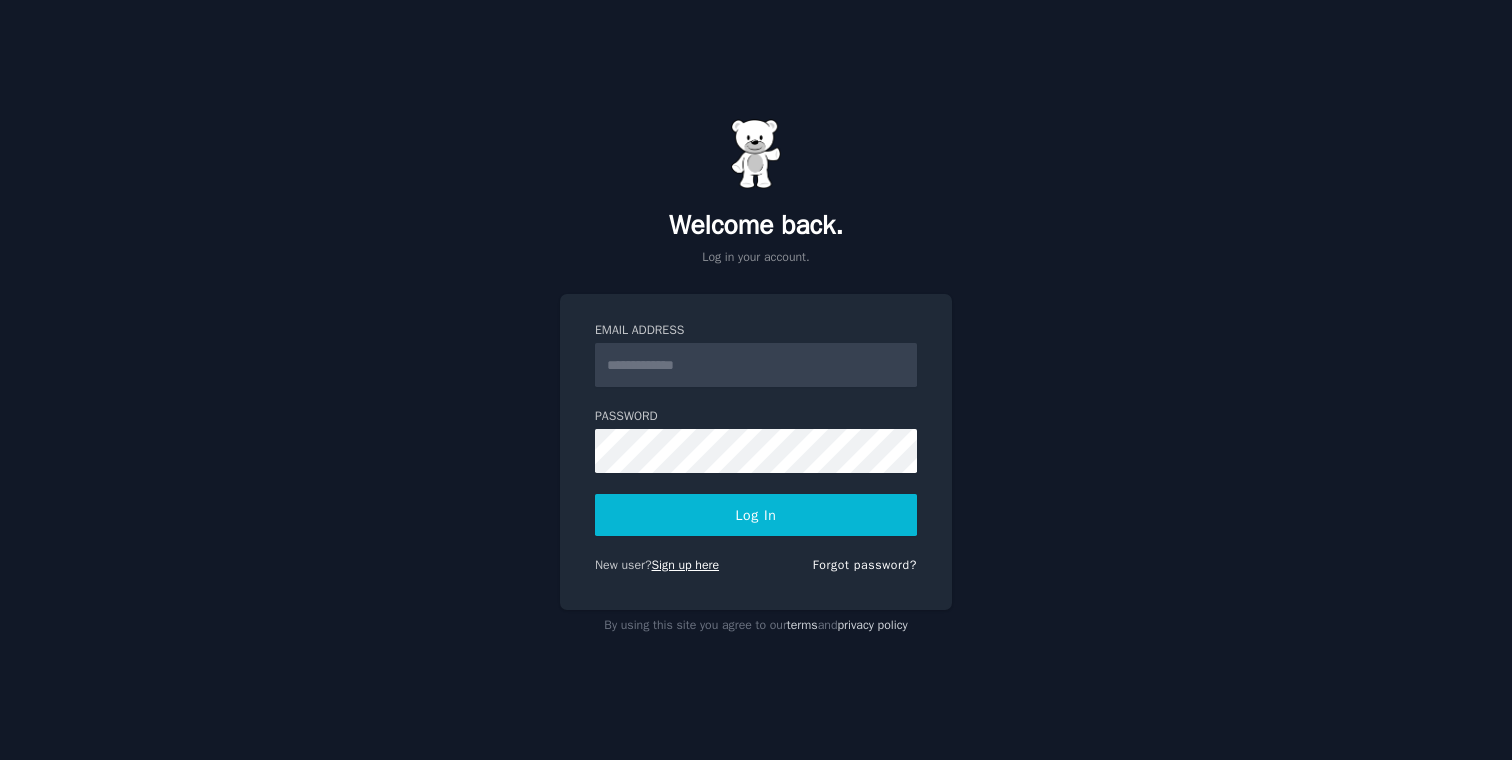 click on "Sign up here" at bounding box center [686, 565] 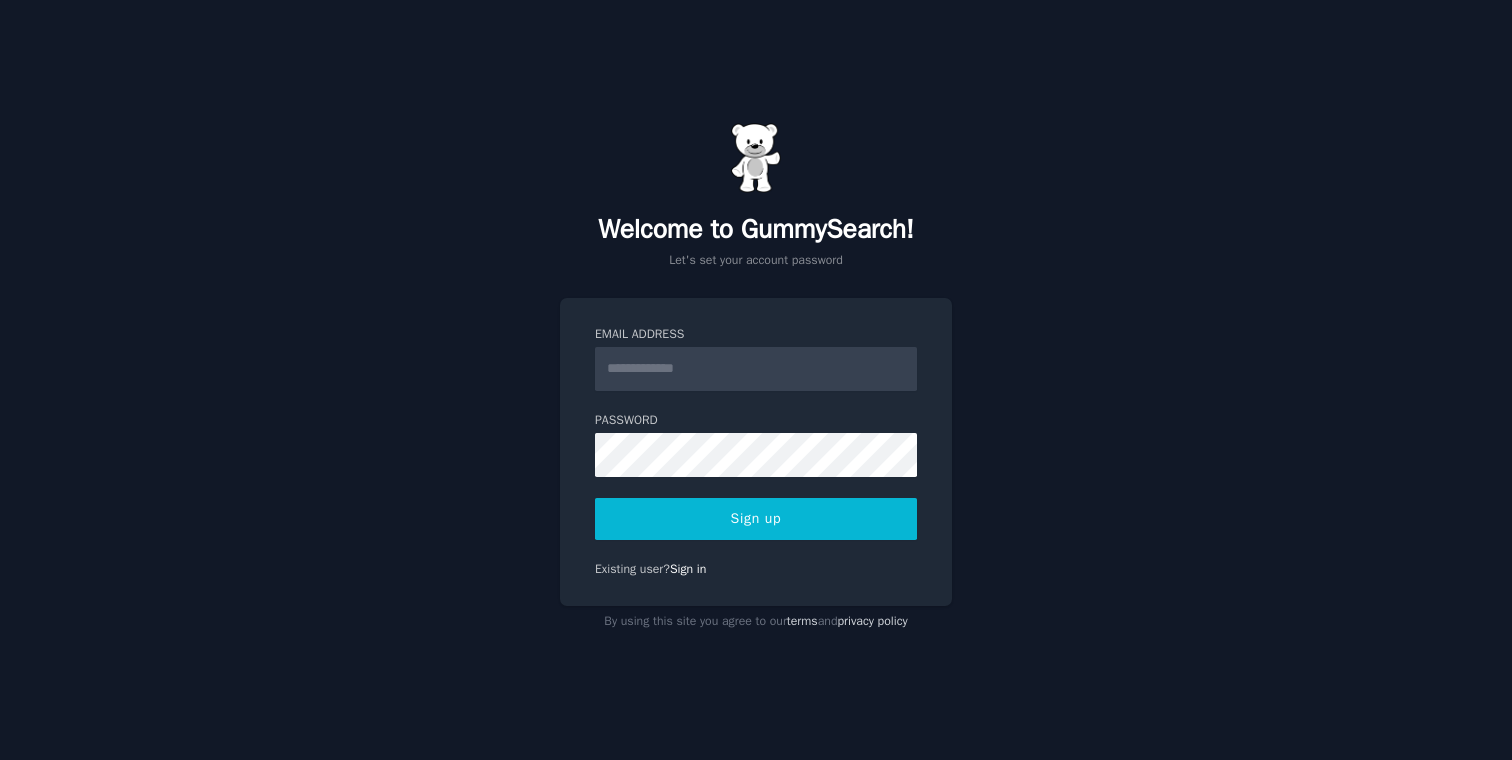scroll, scrollTop: 0, scrollLeft: 0, axis: both 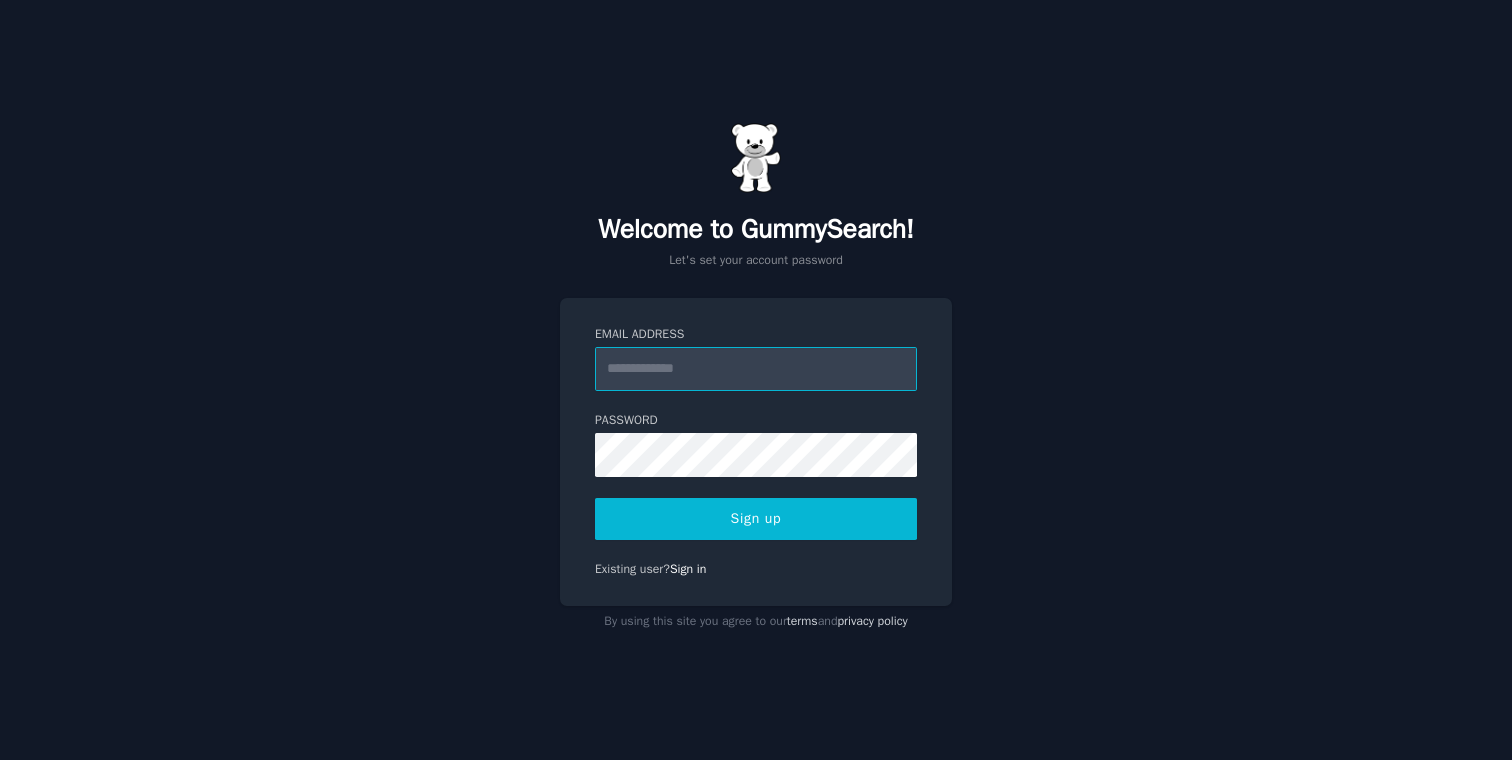 click on "Email Address" at bounding box center (756, 369) 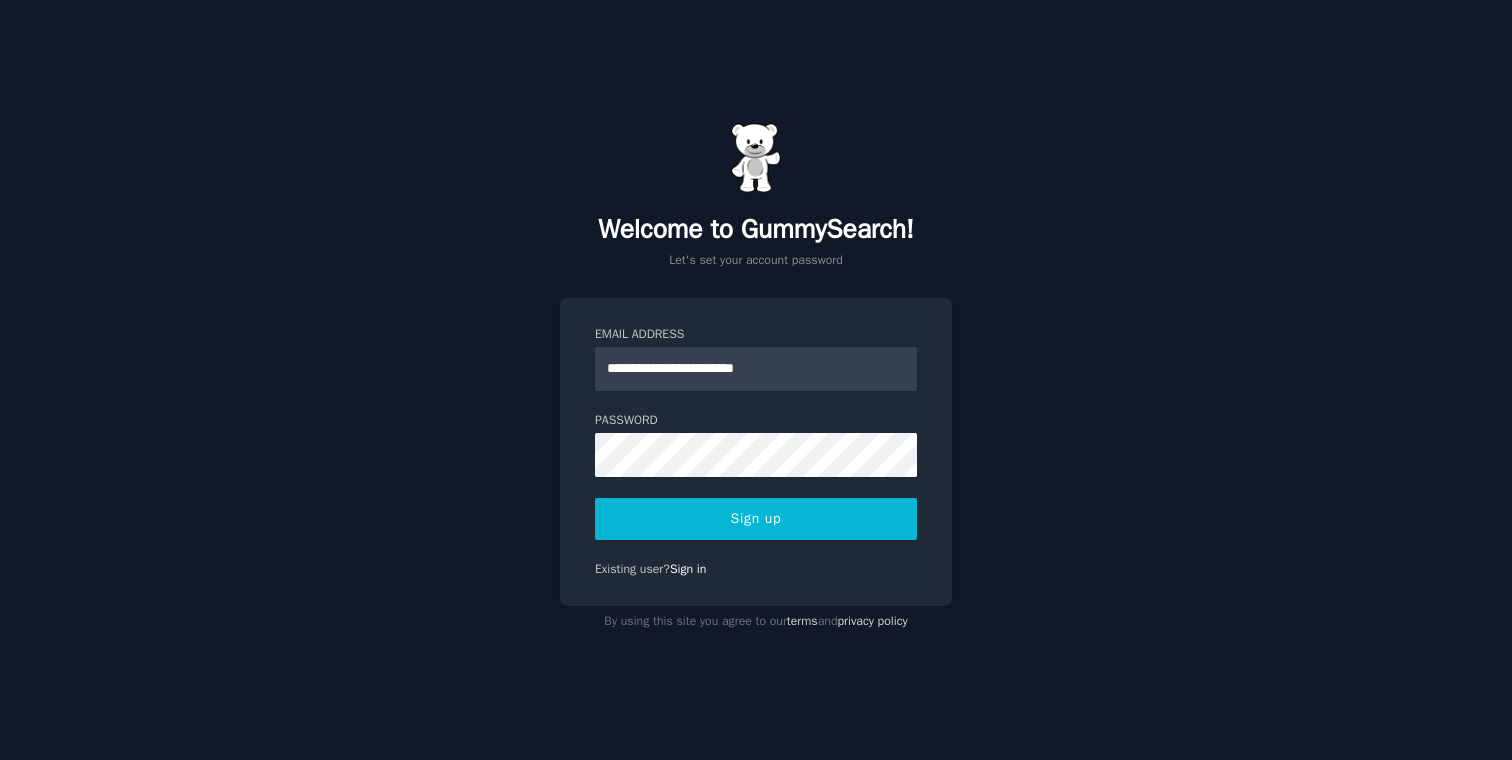type 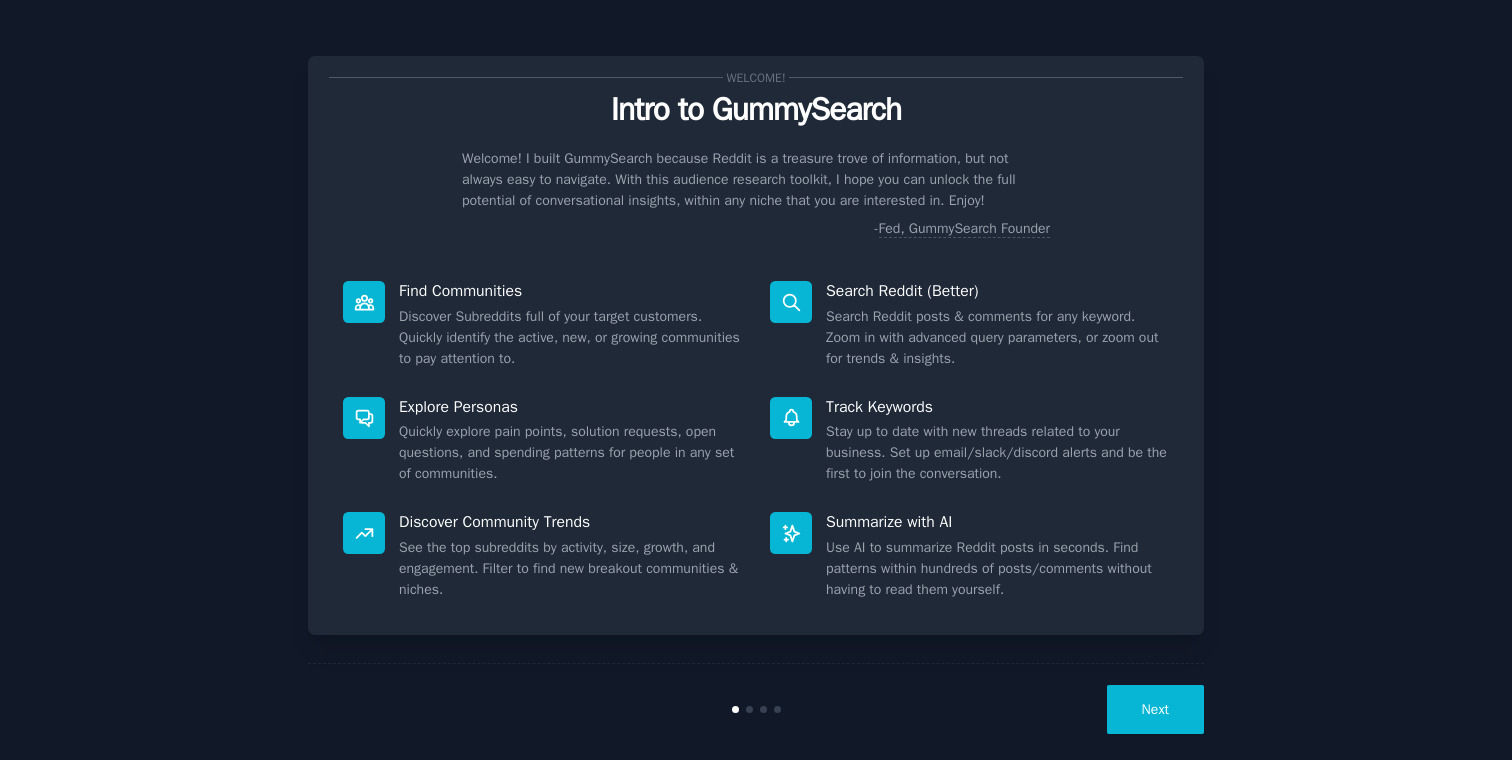scroll, scrollTop: 0, scrollLeft: 0, axis: both 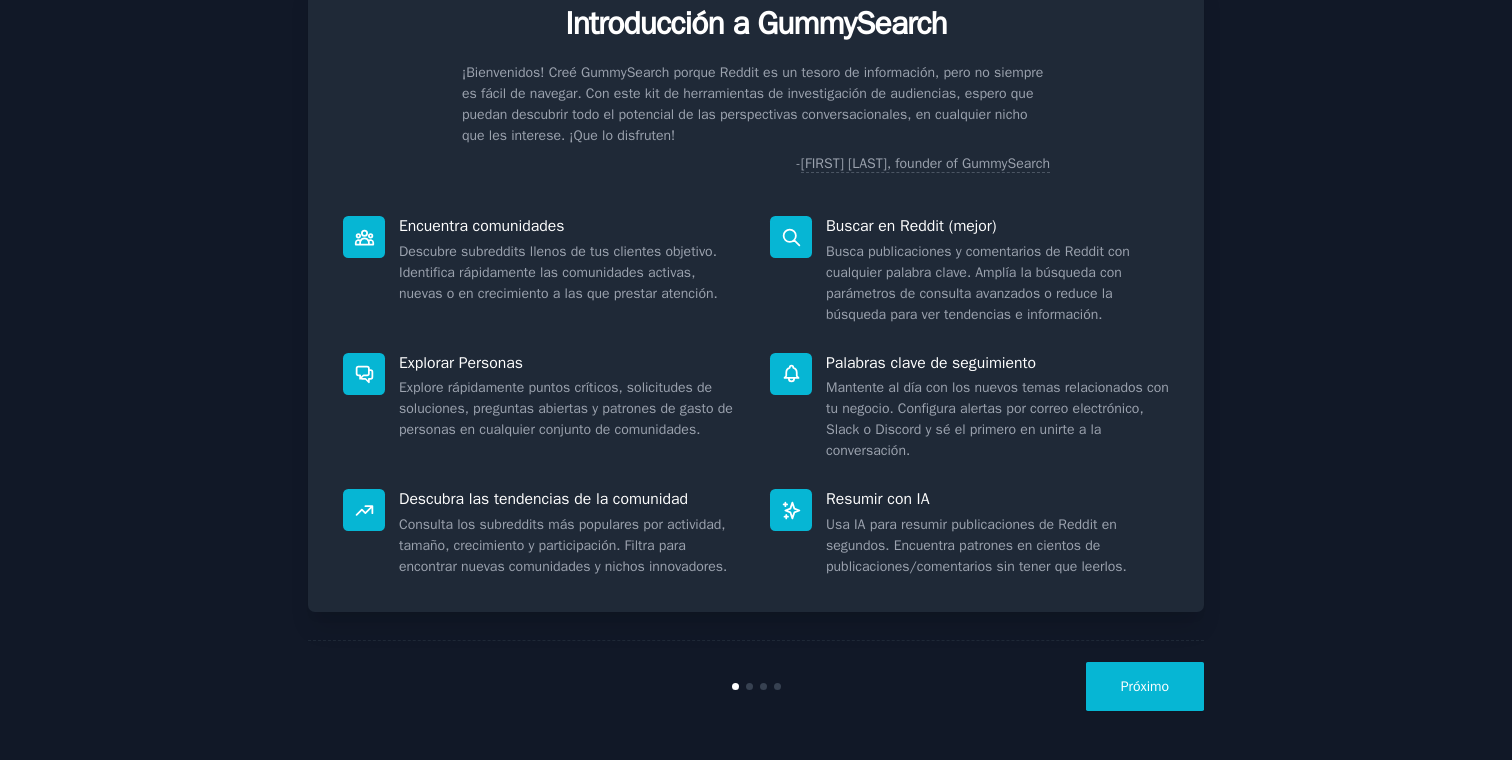 click on "Próximo" at bounding box center [1145, 686] 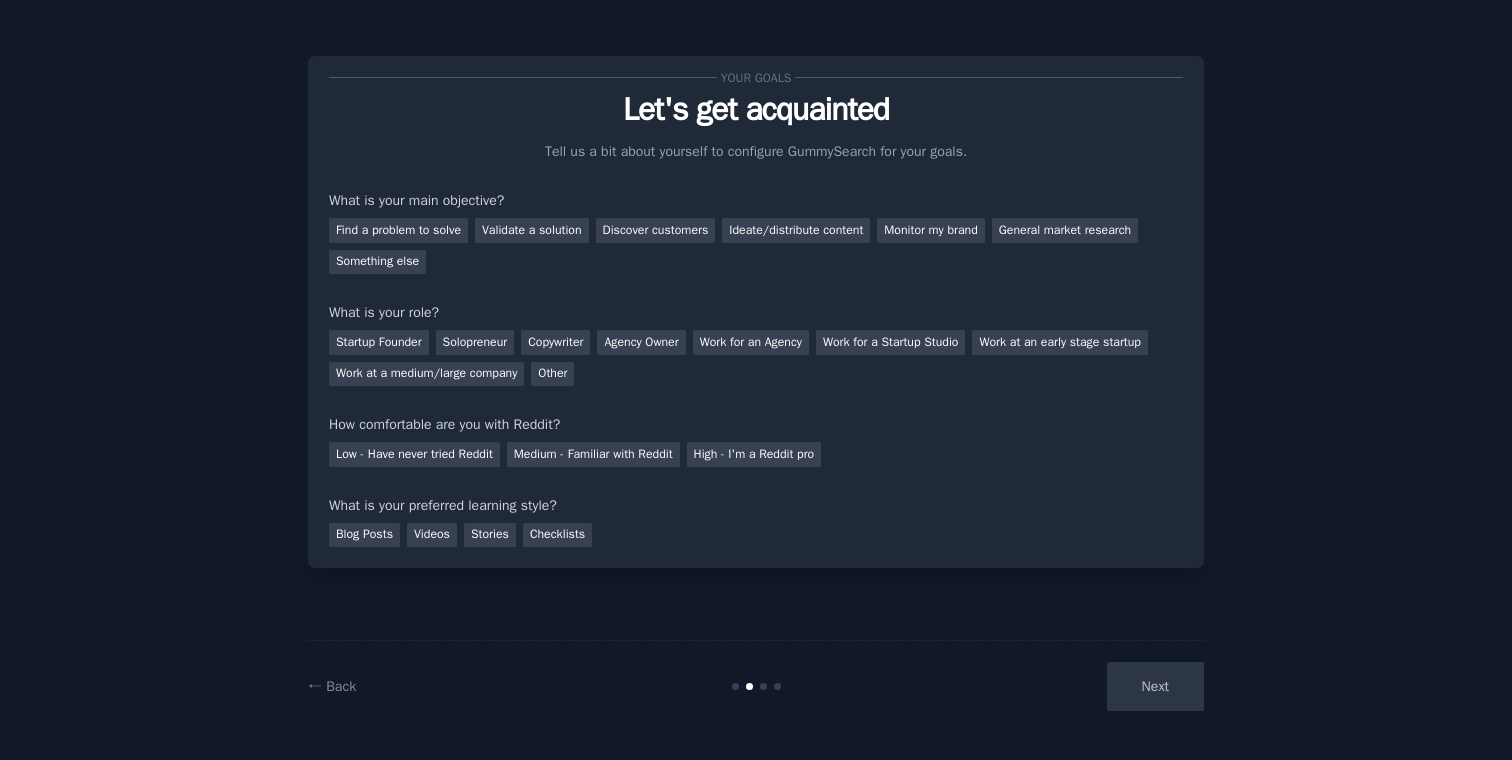 scroll, scrollTop: 0, scrollLeft: 0, axis: both 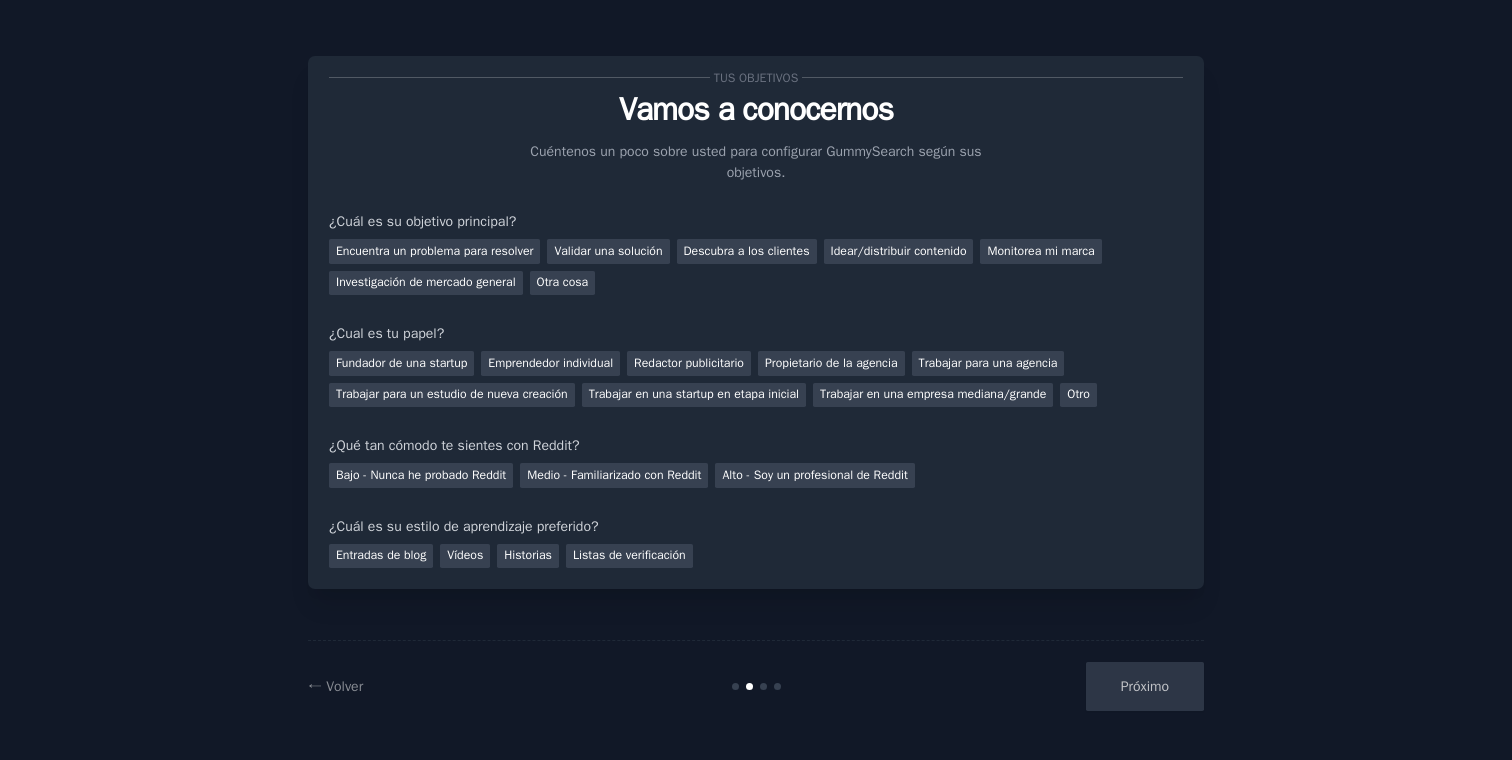 click on "Tus objetivos Vamos a conocernos Cuéntenos un poco sobre usted para configurar GummySearch según sus objetivos. ¿Cuál es su objetivo principal? Encuentra un problema para resolver Validar una solución Descubra a los clientes Idear/distribuir contenido Monitorea mi marca Investigación de mercado general Otra cosa ¿Cual es tu papel? Fundador de una startup Emprendedor individual Redactor publicitario Propietario de la agencia Trabajar para una agencia Trabajar para un estudio de nueva creación Trabajar en una startup en etapa inicial Trabajar en una empresa mediana/grande Otro ¿Qué tan cómodo te sientes con Reddit? Bajo - Nunca he probado Reddit Medio - Familiarizado con Reddit Alto - Soy un profesional de Reddit ¿Cuál es su estilo de aprendizaje preferido? Entradas de blog Vídeos Historias Listas de verificación ← Volver Próximo" at bounding box center [756, 380] 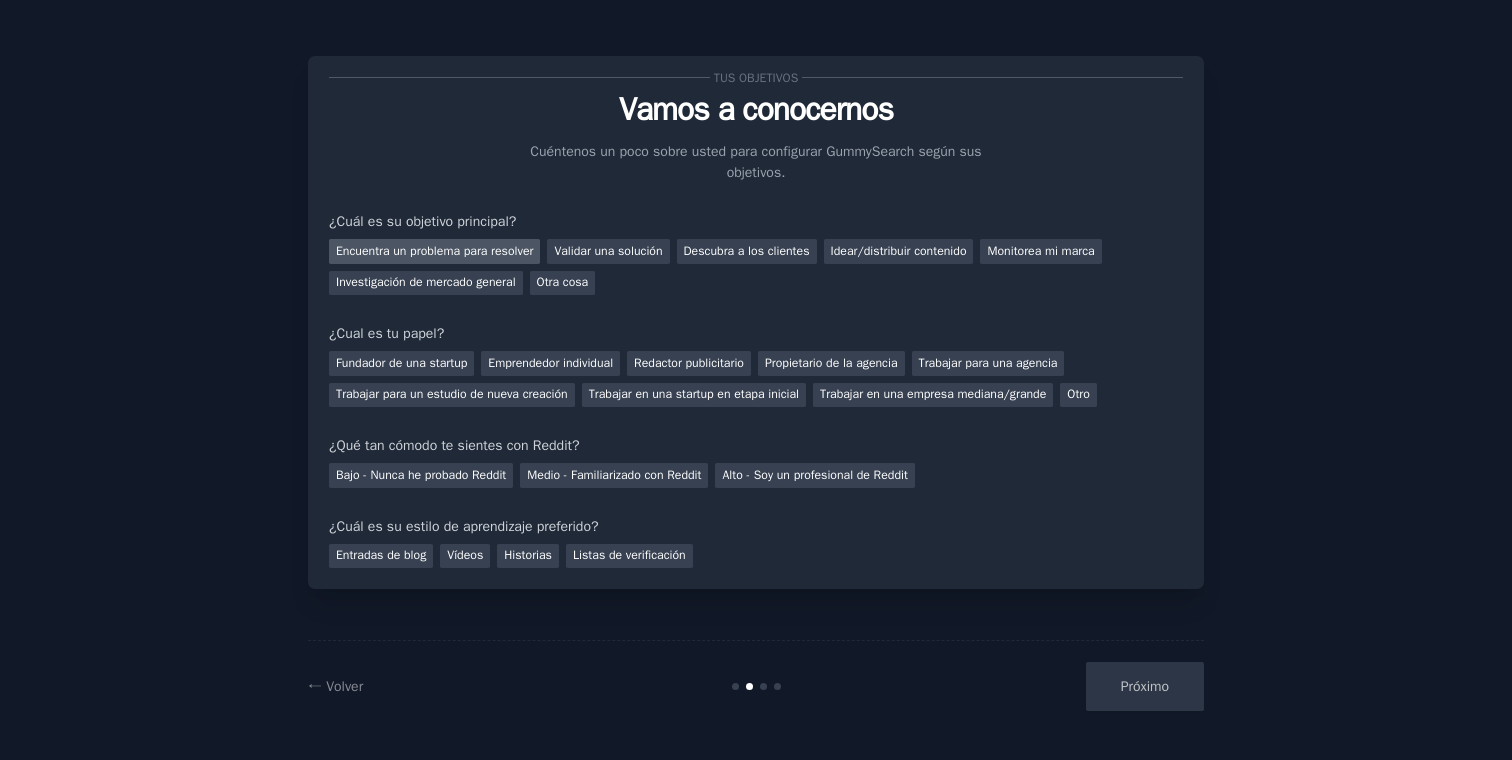 click on "Encuentra un problema para resolver" at bounding box center (434, 251) 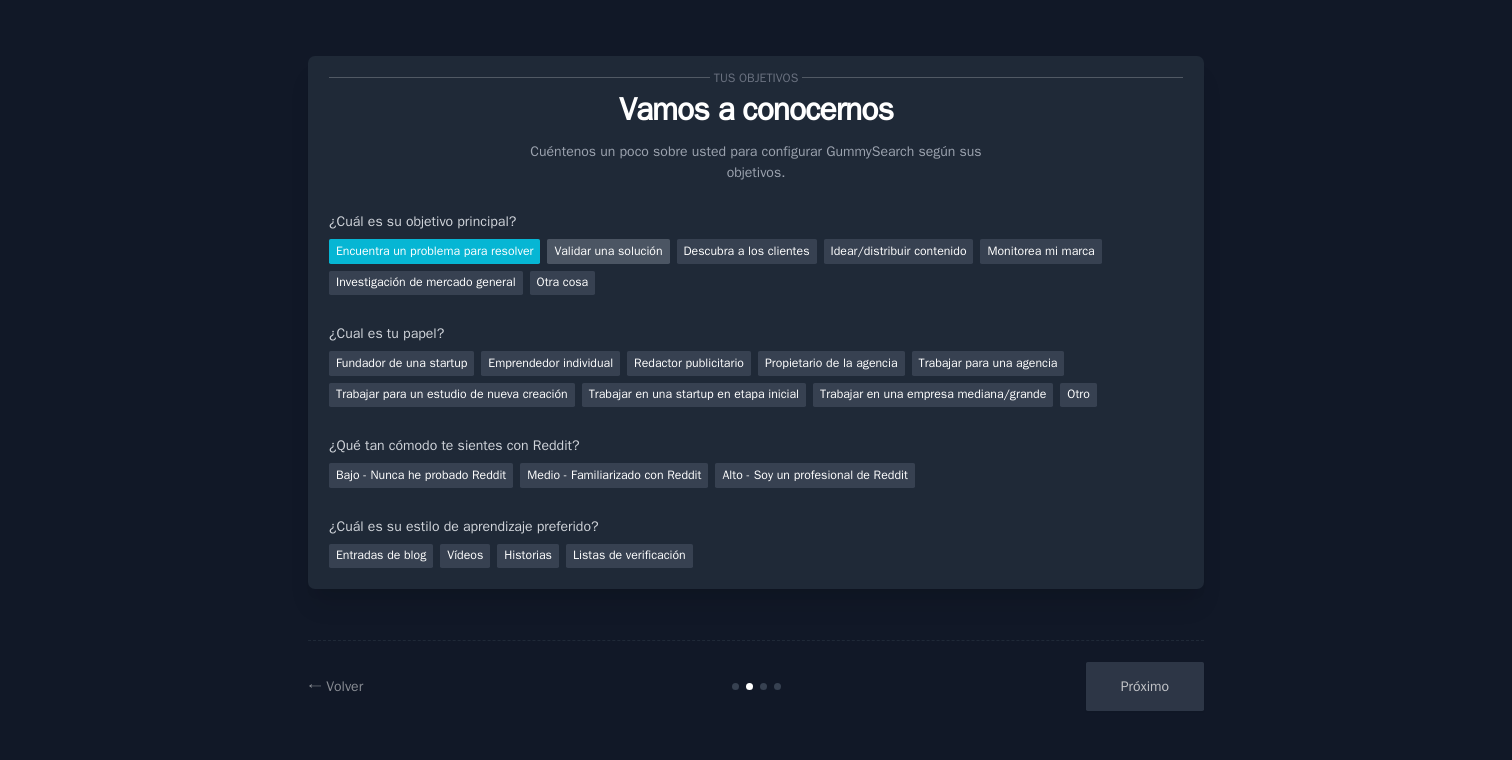 click on "Validar una solución" at bounding box center [608, 251] 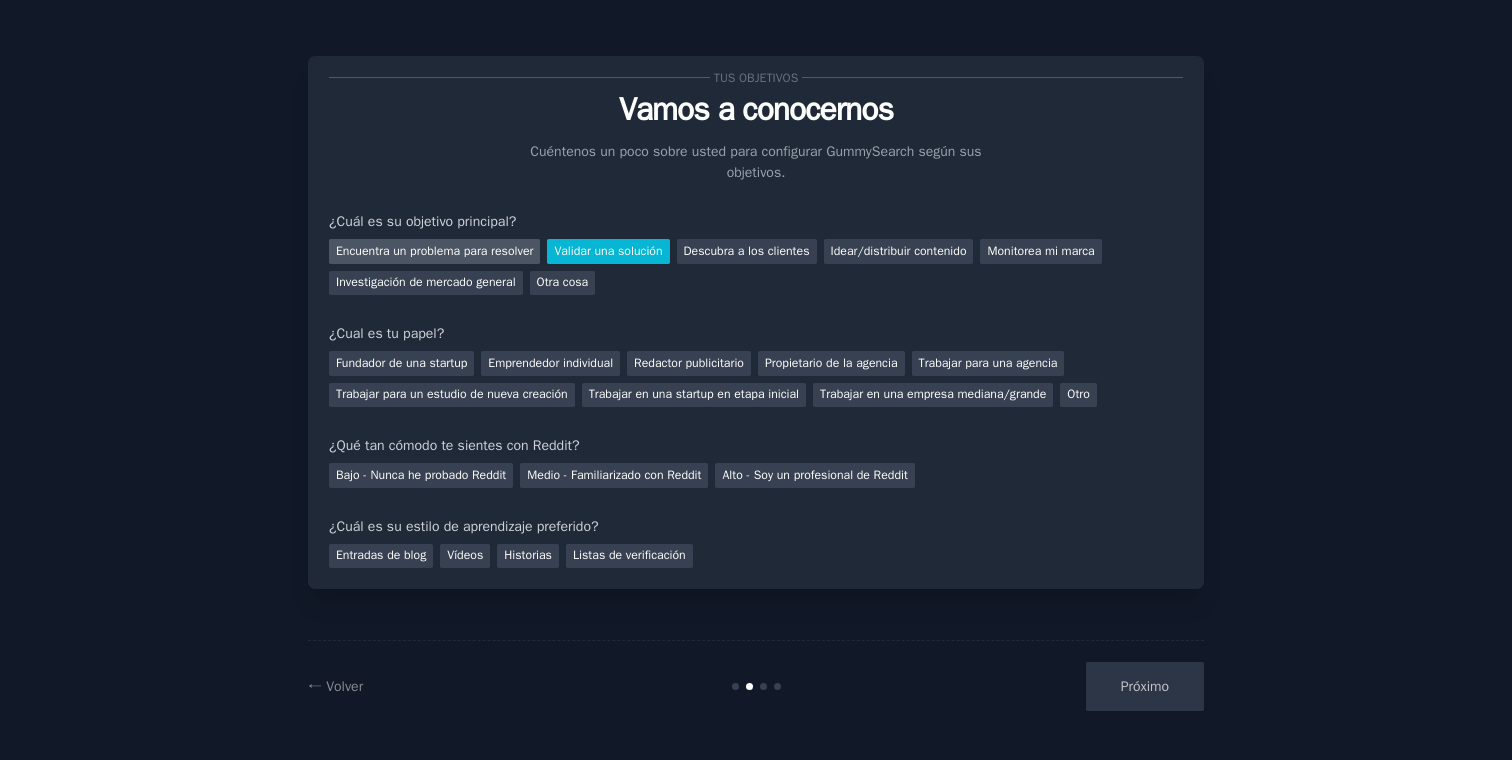 click on "Encuentra un problema para resolver" at bounding box center (434, 251) 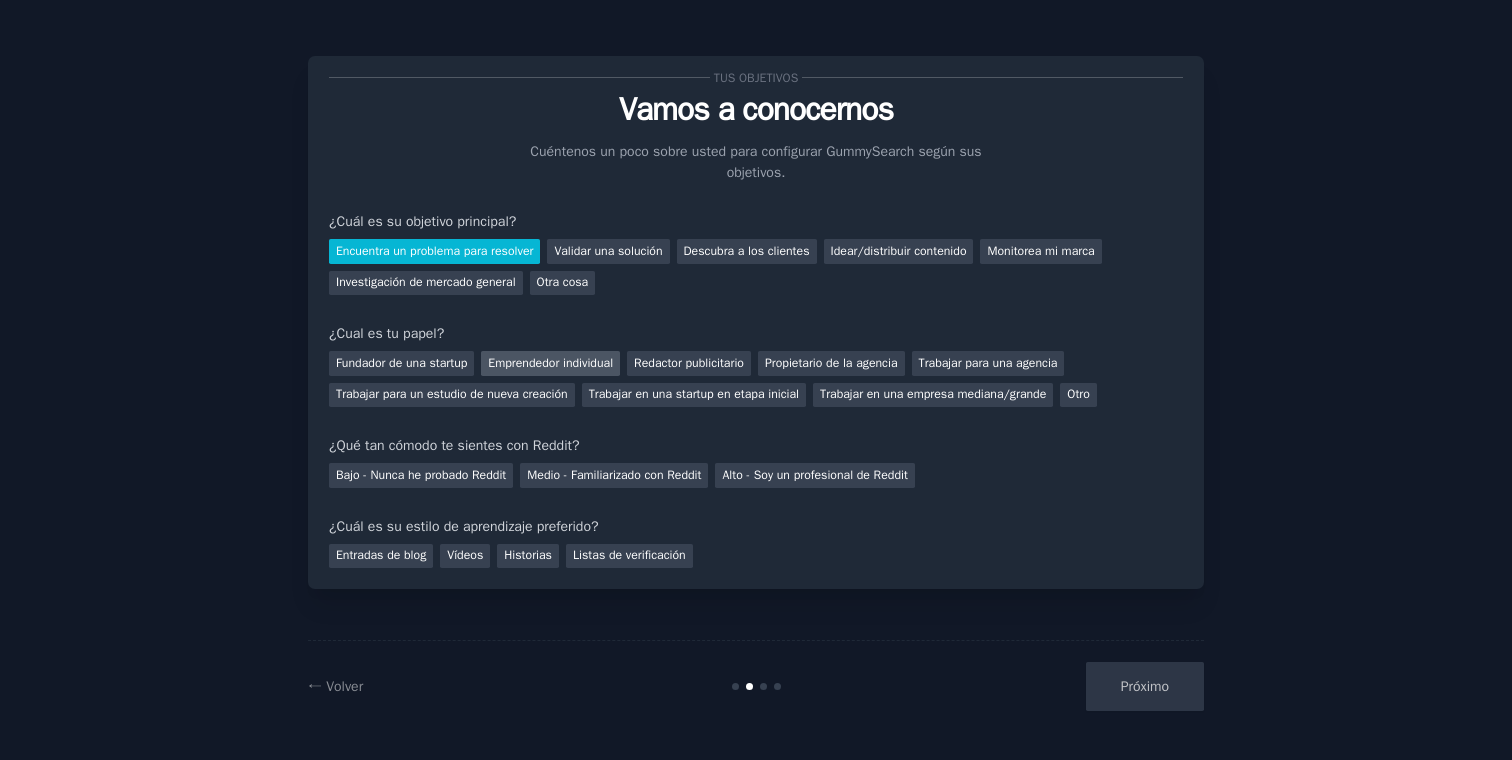 click on "Emprendedor individual" at bounding box center (550, 363) 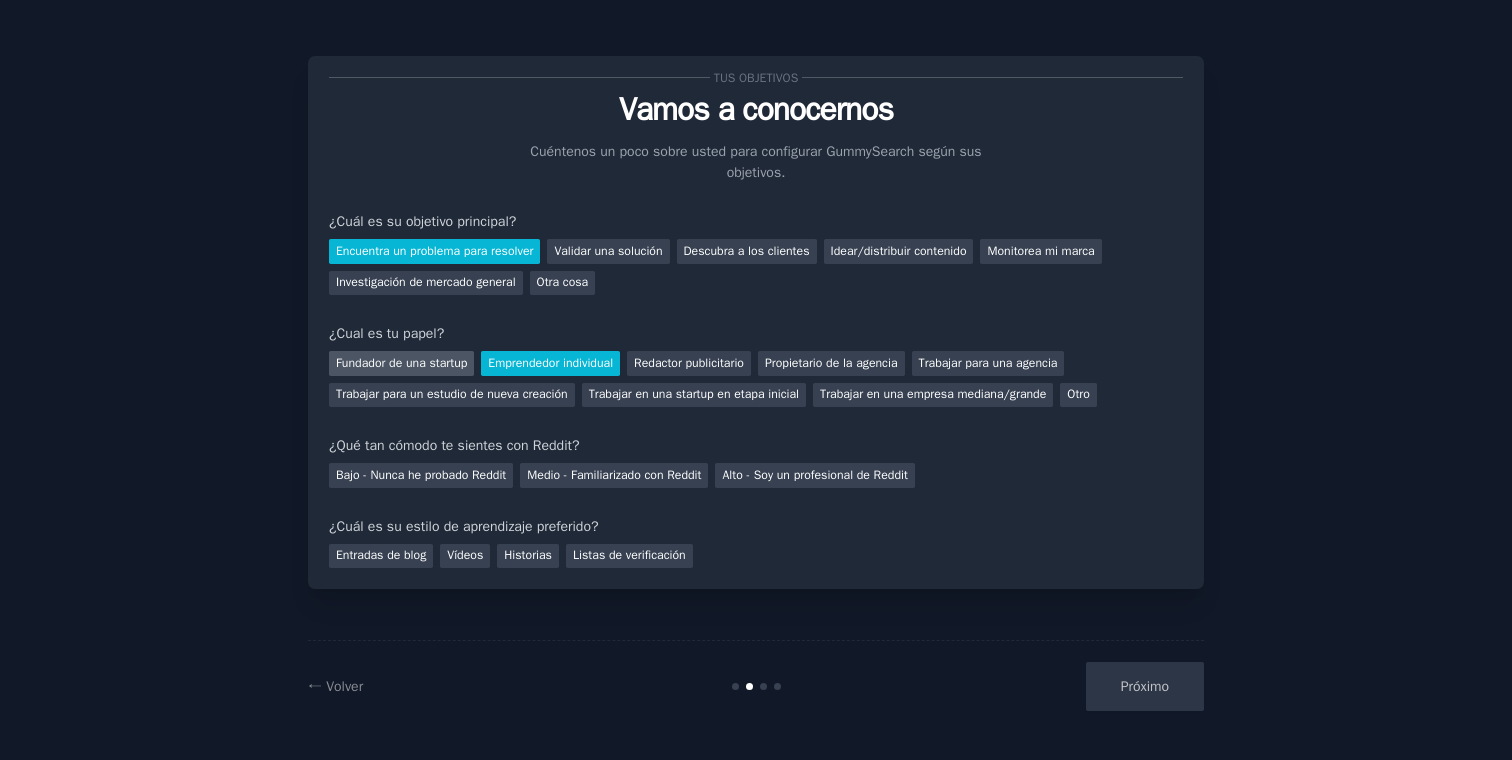 click on "Fundador de una startup" at bounding box center [401, 363] 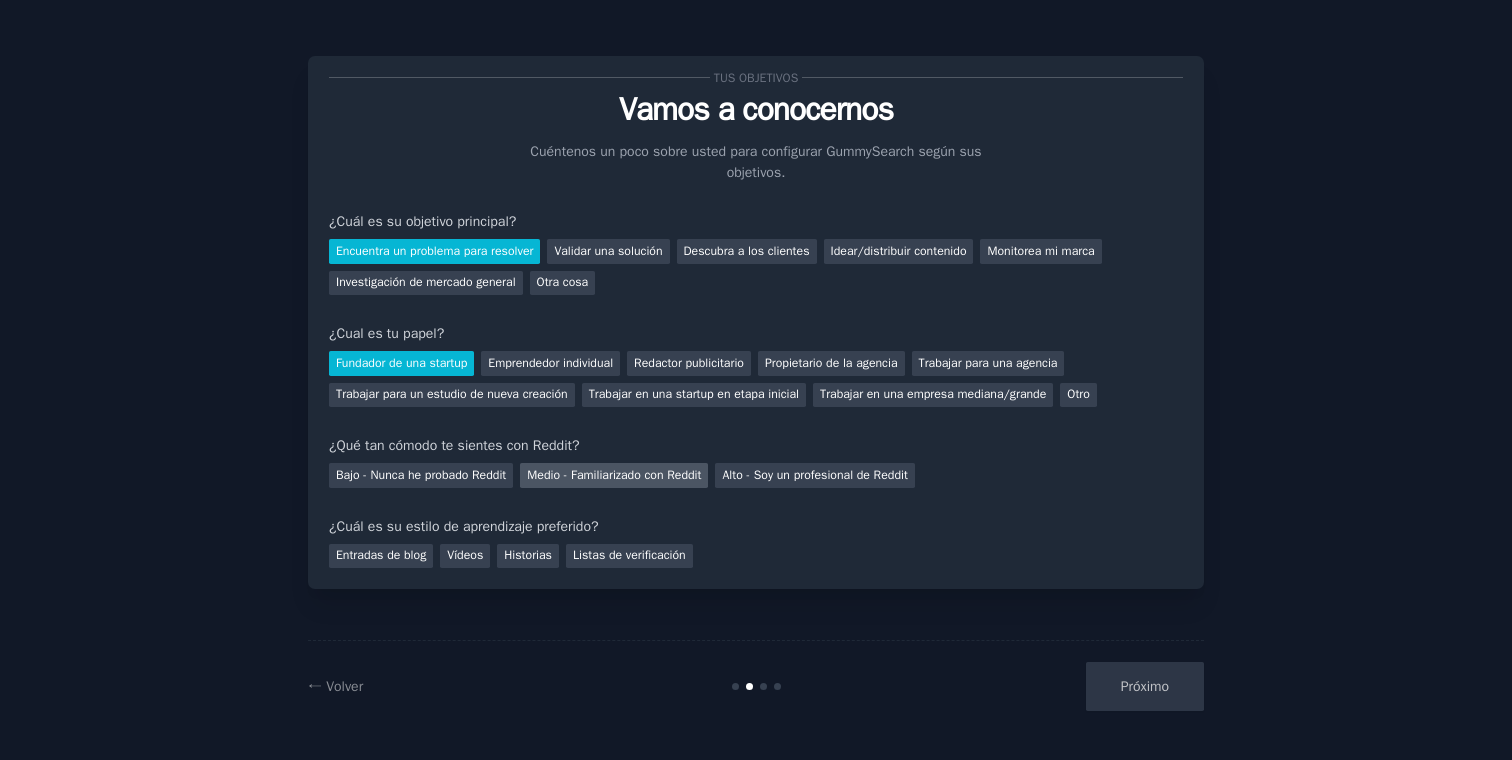 click on "Medio - Familiarizado con Reddit" at bounding box center [614, 475] 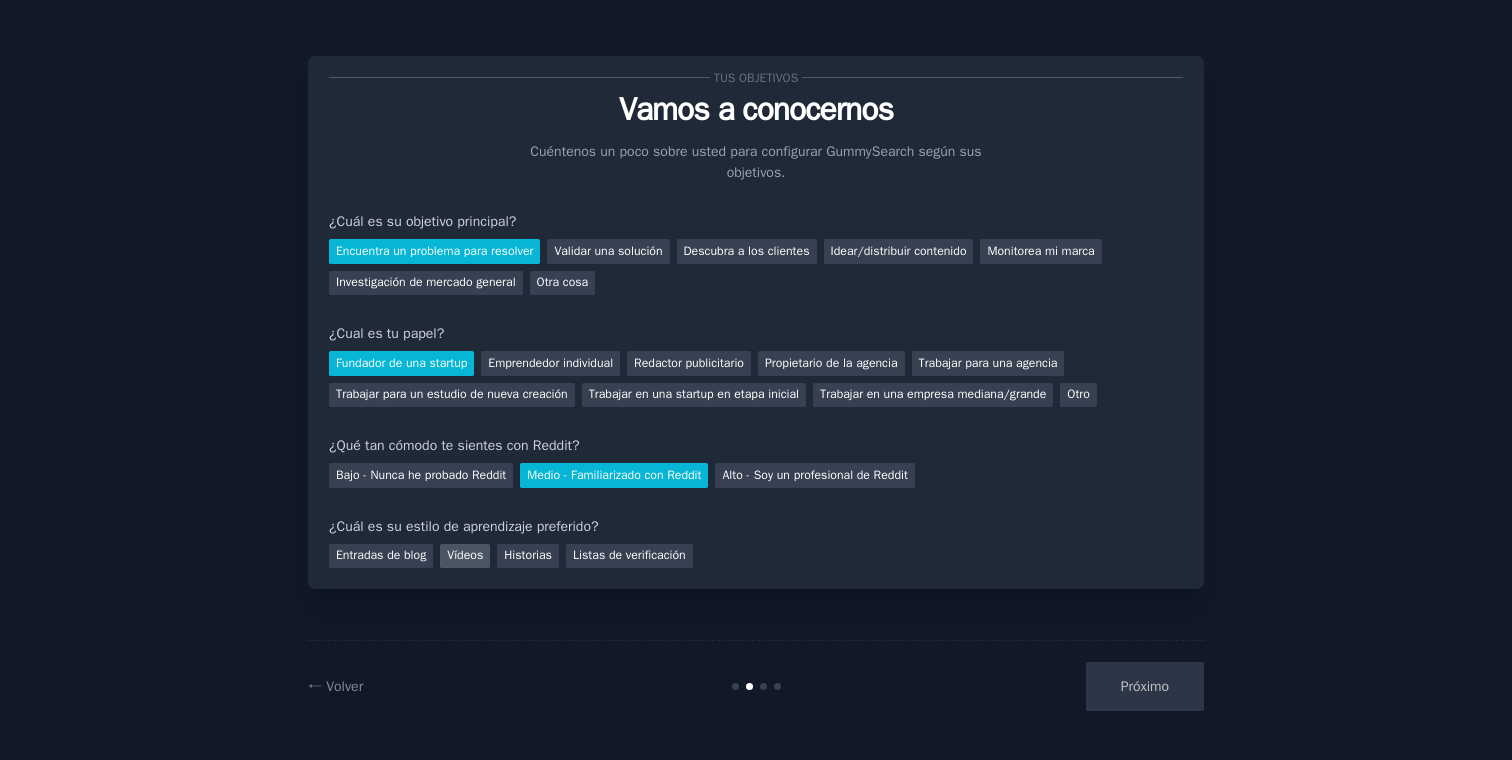 click on "Vídeos" at bounding box center [465, 555] 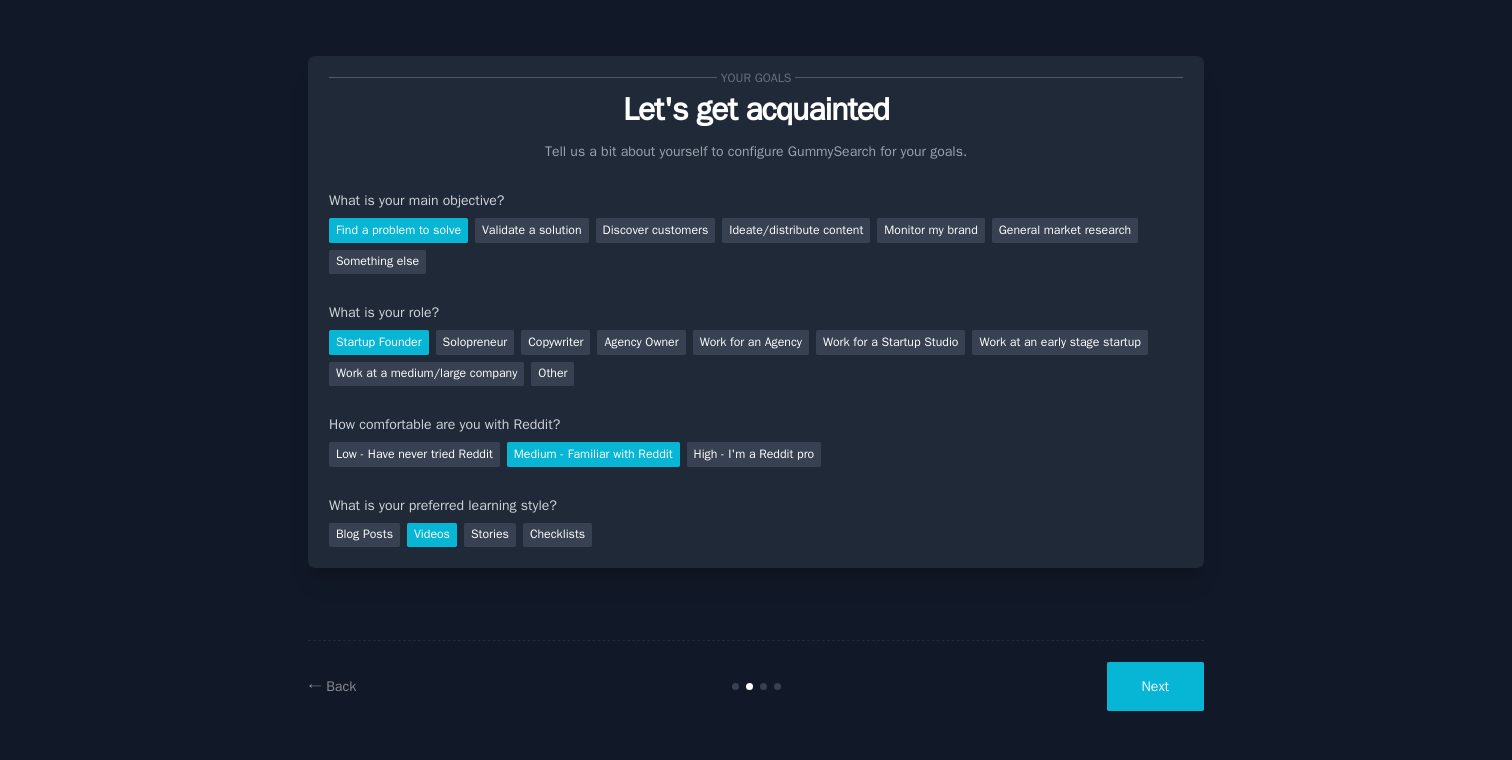 click on "Your goals Let's get acquainted Tell us a bit about yourself to configure GummySearch for your goals. What is your main objective? Find a problem to solve Validate a solution Discover customers Ideate/distribute content Monitor my brand General market research Something else What is your role? Startup Founder Solopreneur Copywriter Agency Owner Work for an Agency Work for a Startup Studio Work at an early stage startup Work at a medium/large company Other How comfortable are you with Reddit? Low - Have never tried Reddit Medium - Familiar with Reddit High - I'm a Reddit pro What is your preferred learning style? Blog Posts Videos Stories Checklists ← Back Next" at bounding box center (756, 380) 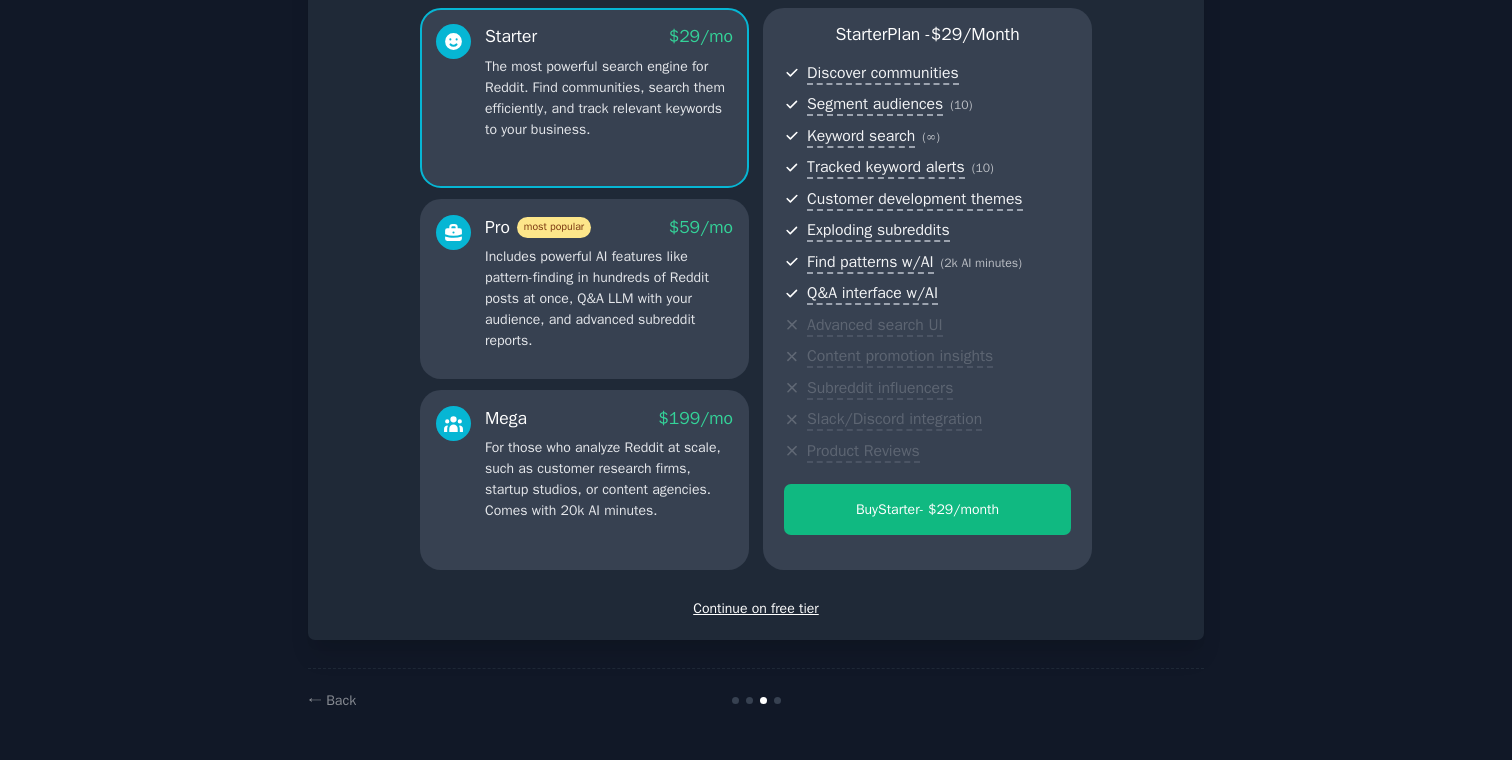 scroll, scrollTop: 0, scrollLeft: 0, axis: both 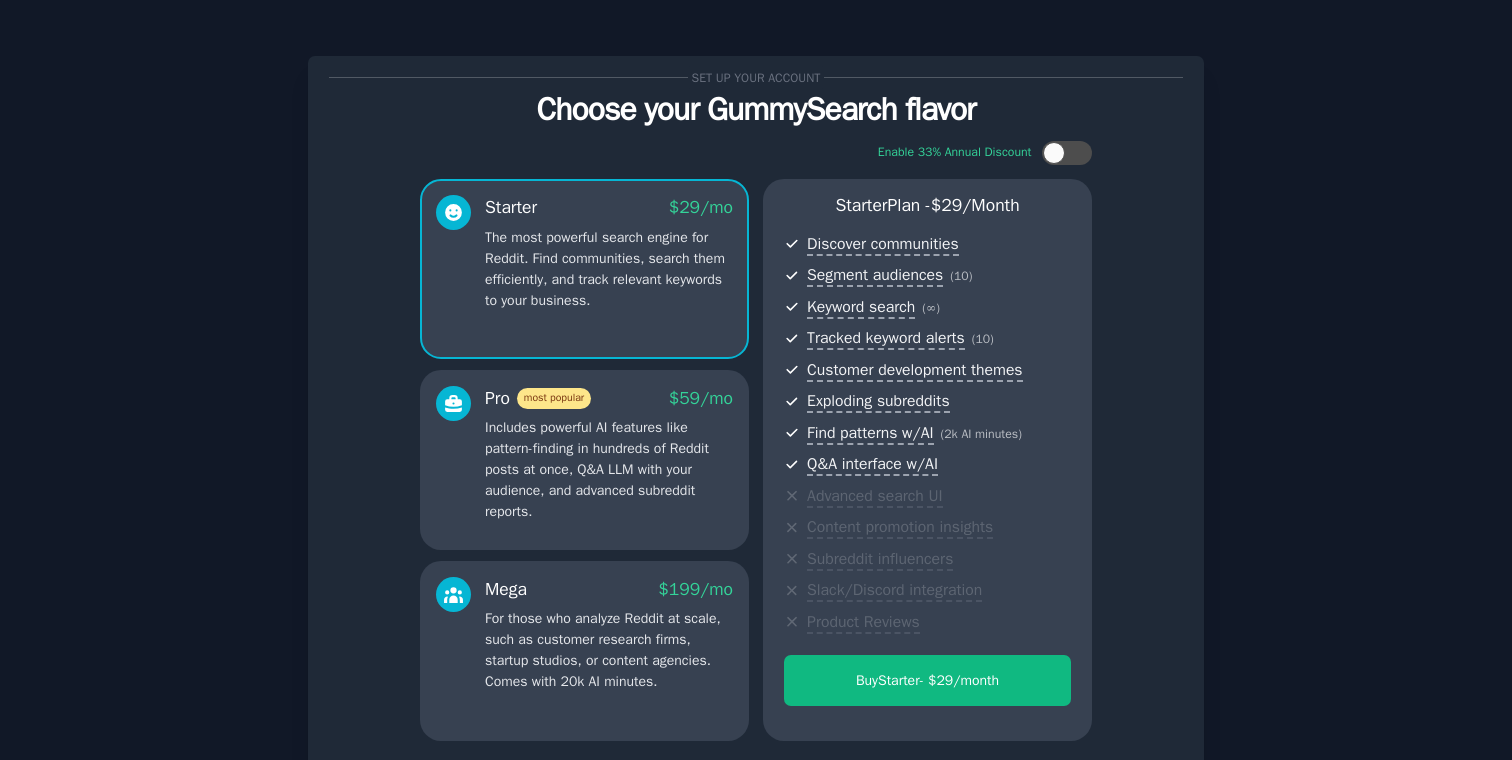 click on "Set up your account Choose your GummySearch flavor Enable 33% Annual Discount Starter $ 29 /mo The most powerful search engine for Reddit. Find communities, search them efficiently, and track relevant keywords to your business. Pro most popular $ 59 /mo Includes powerful AI features like pattern-finding in hundreds of Reddit posts at once, Q&A LLM with your audience, and advanced subreddit reports. Mega $ 199 /mo For those who analyze Reddit at scale, such as customer research firms, startup studios, or content agencies. Comes with 20k AI minutes. Starter  Plan -  $ 29 /month Discover communities Segment audiences ( 10 ) Keyword search ( ∞ ) Tracked keyword alerts ( 10 ) Customer development themes Exploding subreddits Find patterns w/AI ( 2k AI minutes ) Q&A interface w/AI Advanced search UI Content promotion insights Subreddit influencers Slack/Discord integration Product Reviews Buy  Starter  - $ 29 /month Continue on free tier ← Back" at bounding box center [756, 465] 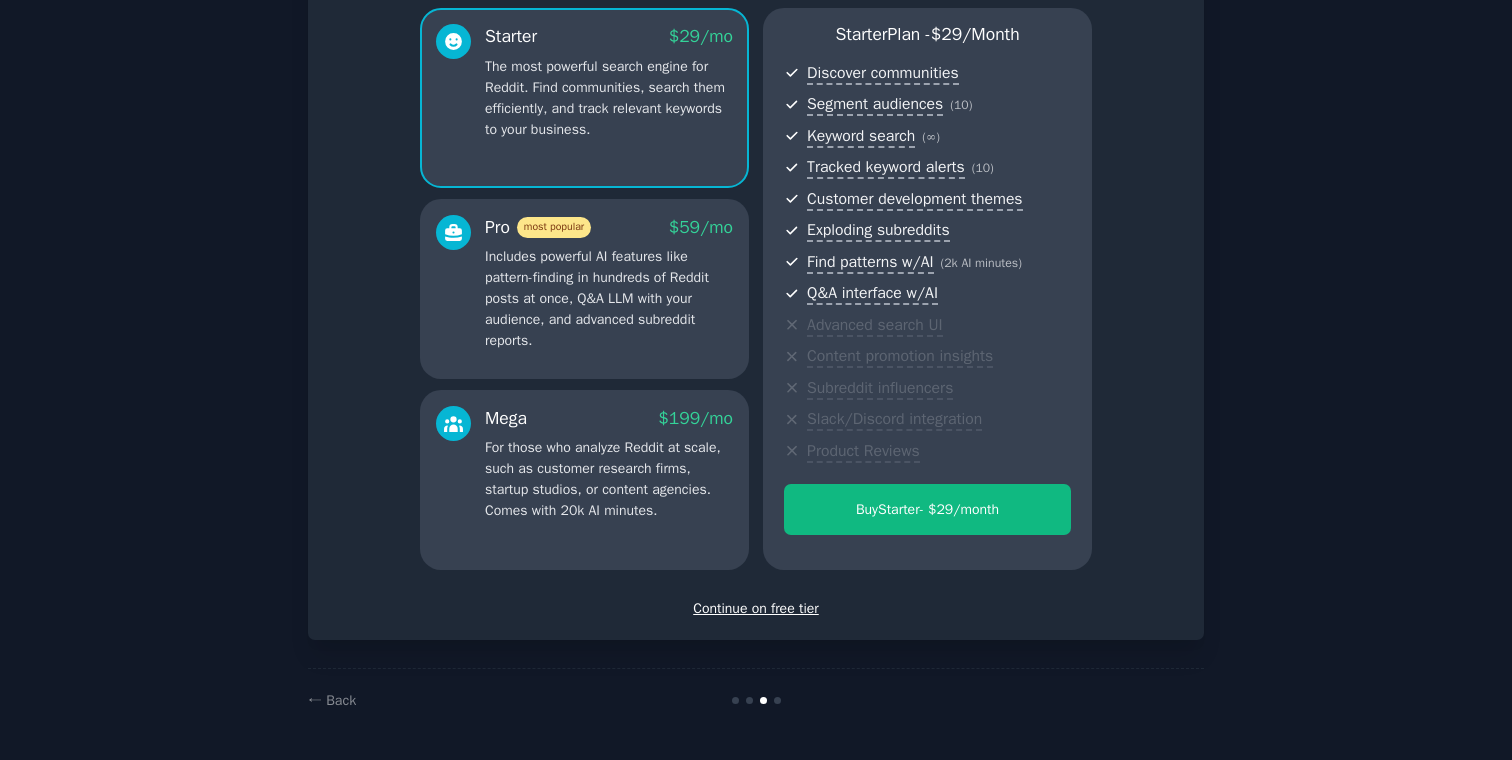 scroll, scrollTop: 171, scrollLeft: 0, axis: vertical 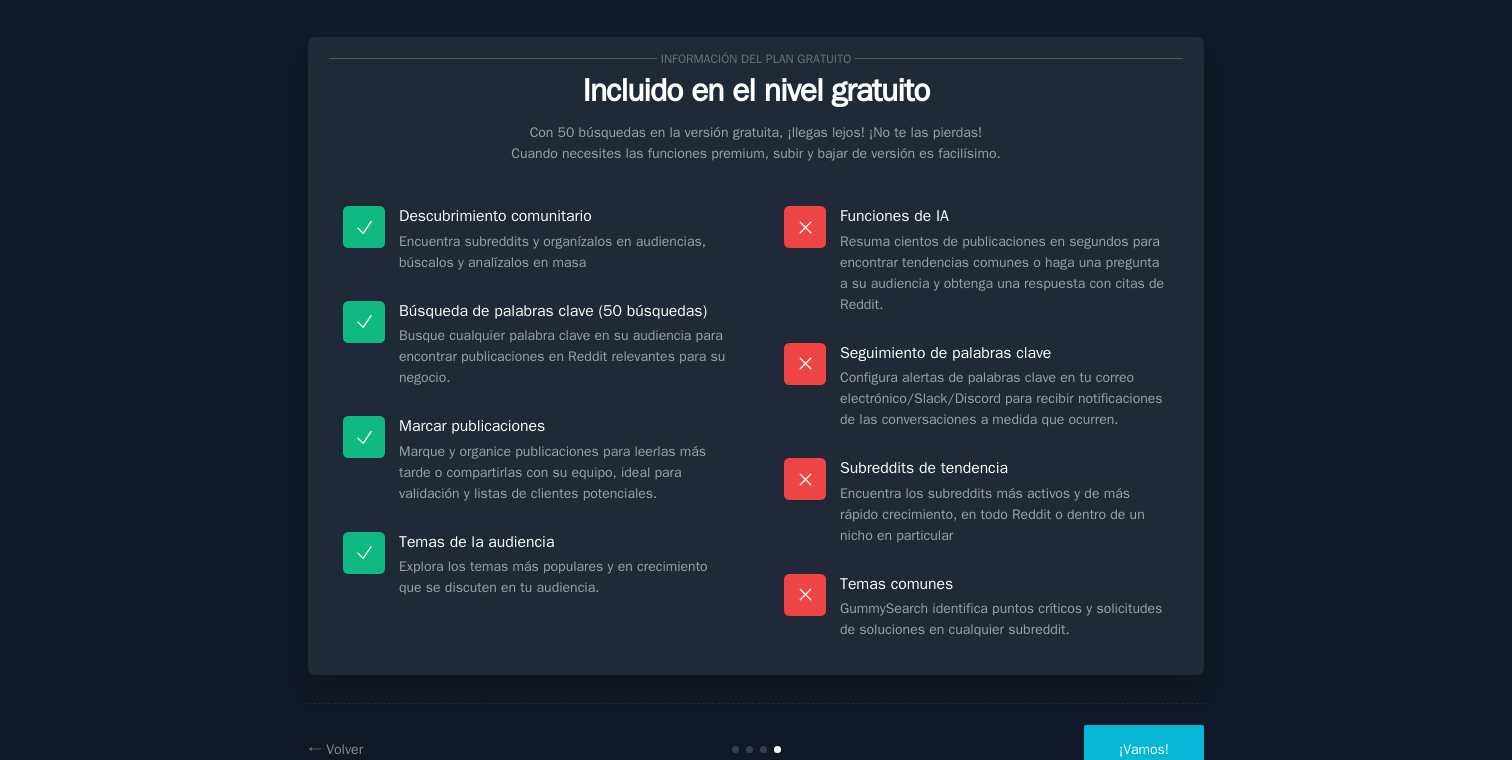 click on "Información del plan gratuito Incluido en el nivel gratuito Con 50 búsquedas en la versión gratuita, ¡llegas lejos! ¡No te las pierdas!  Cuando necesites las funciones premium, subir y bajar de versión es facilísimo. Descubrimiento comunitario Encuentra subreddits y organízalos en audiencias, búscalos y analízalos en masa Búsqueda de palabras clave (50 búsquedas) Busque cualquier palabra clave en su audiencia para encontrar publicaciones en Reddit relevantes para su negocio. Marcar publicaciones Marque y organice publicaciones para leerlas más tarde o compartirlas con su equipo, ideal para validación y listas de clientes potenciales. Temas de la audiencia Explora los temas más populares y en crecimiento que se discuten en tu audiencia. Funciones de IA Resuma cientos de publicaciones en segundos para encontrar tendencias comunes o haga una pregunta a su audiencia y obtenga una respuesta con citas de Reddit. Seguimiento de palabras clave Subreddits de tendencia Temas comunes ← Volver ¡Vamos!" at bounding box center (756, 402) 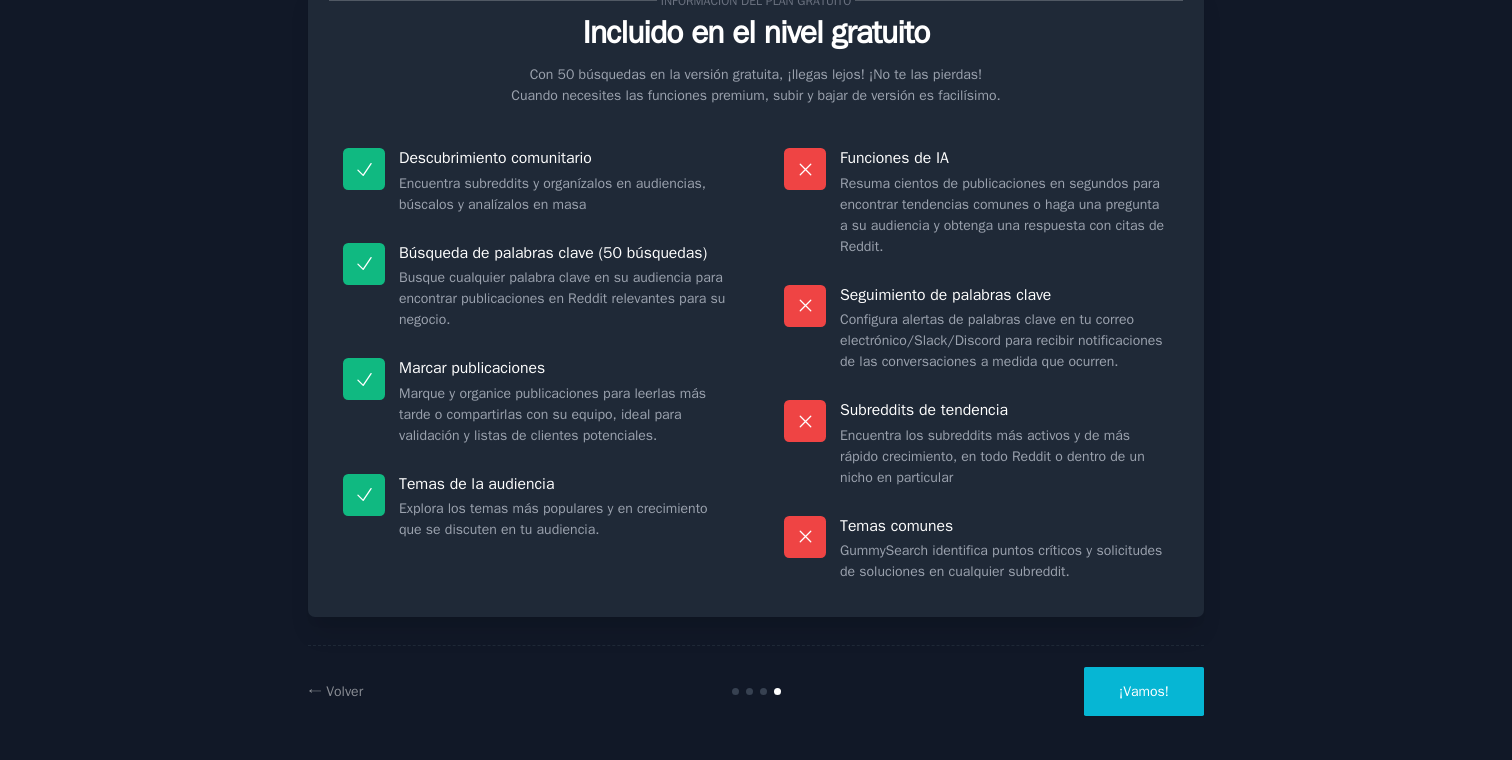 scroll, scrollTop: 124, scrollLeft: 0, axis: vertical 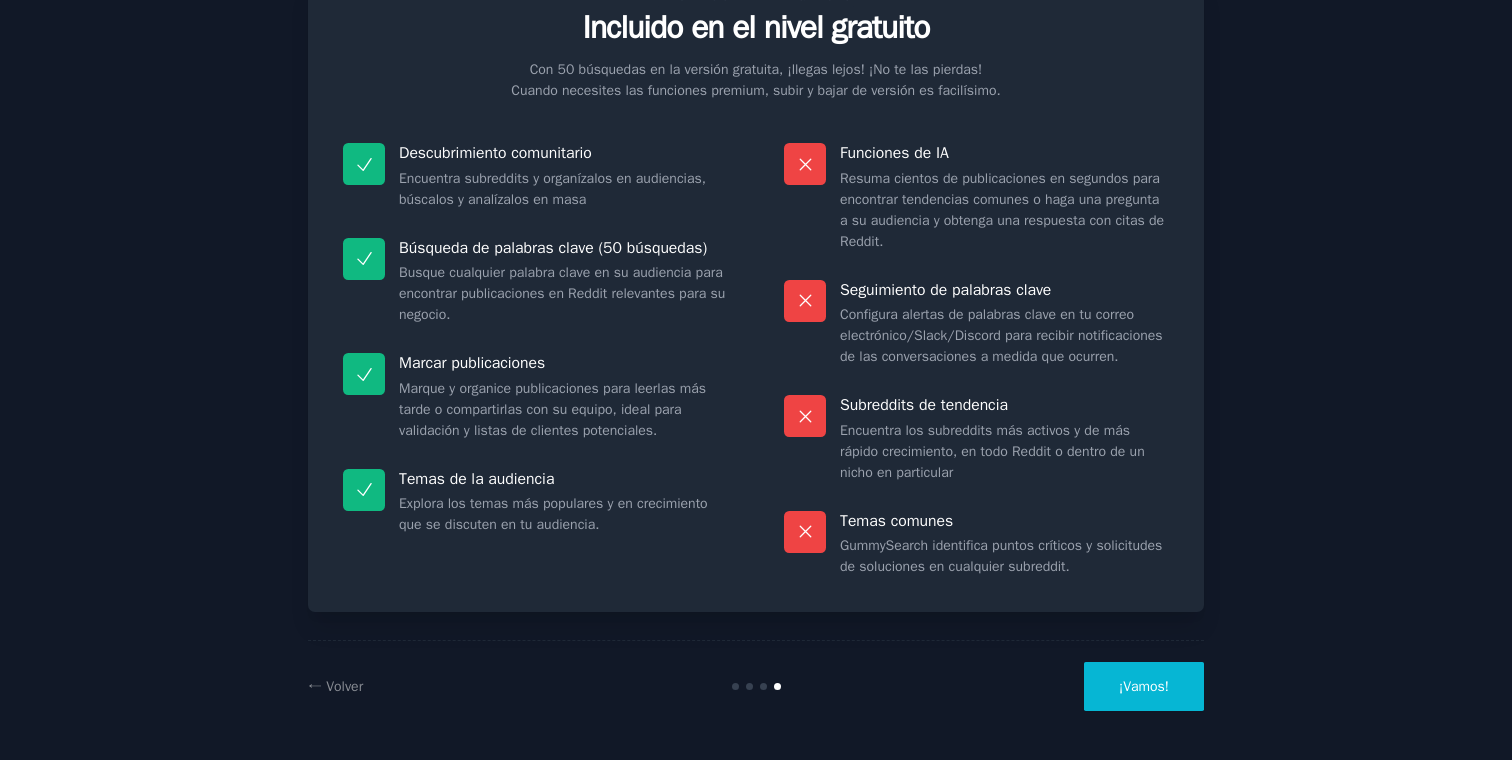 click on "¡Vamos!" at bounding box center [1144, 686] 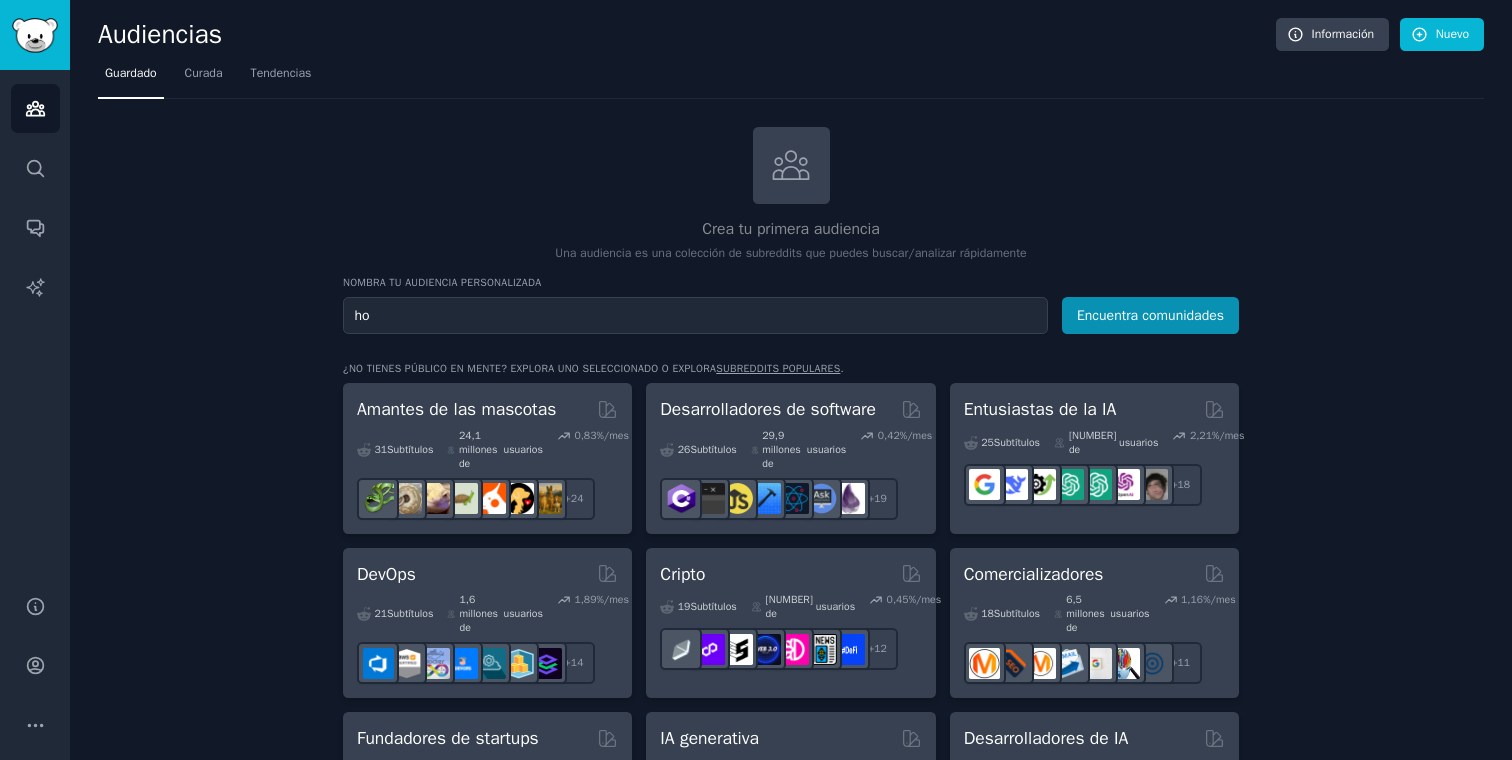 type on "h" 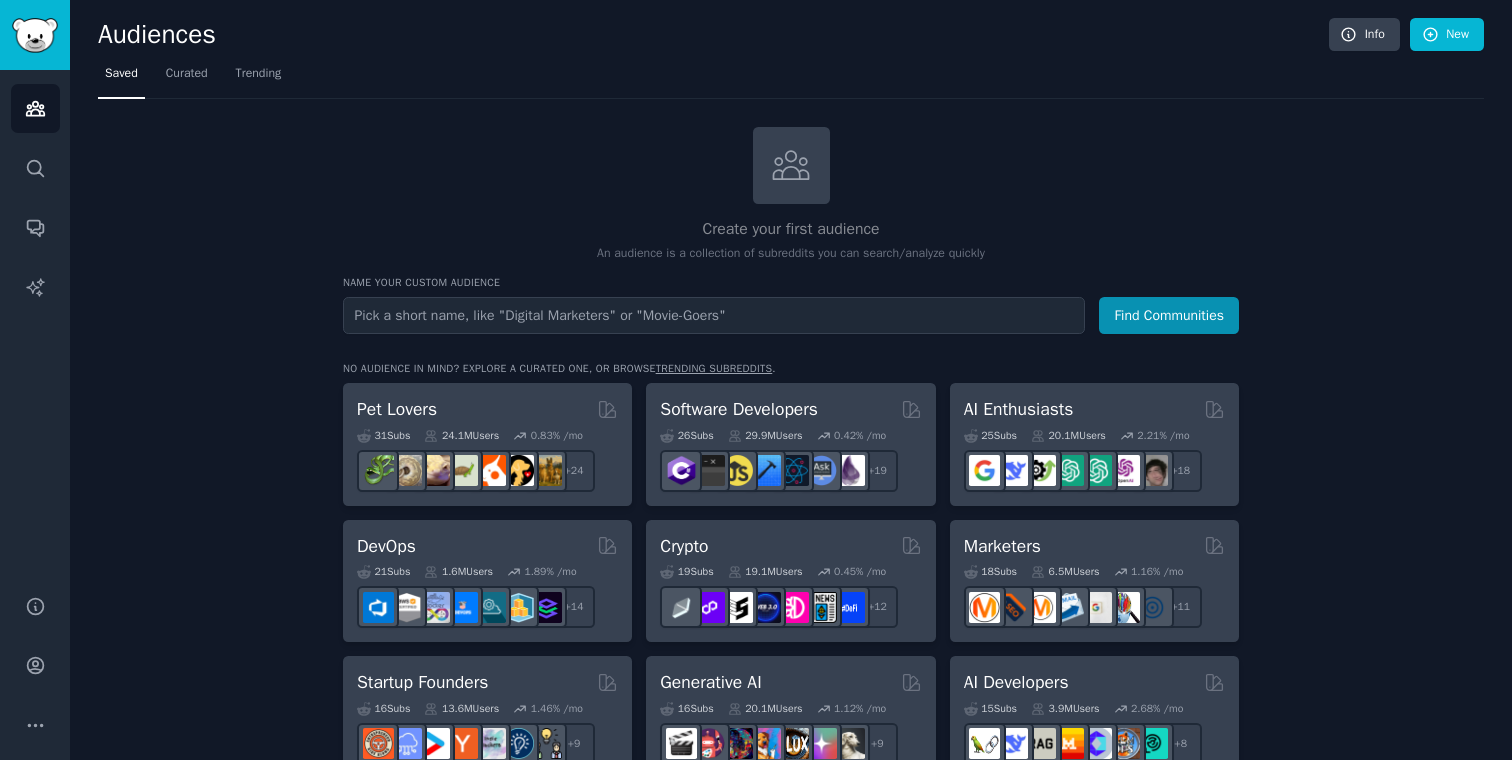 click on "Create your first audience An audience is a collection of subreddits you can search/analyze quickly" at bounding box center (791, 195) 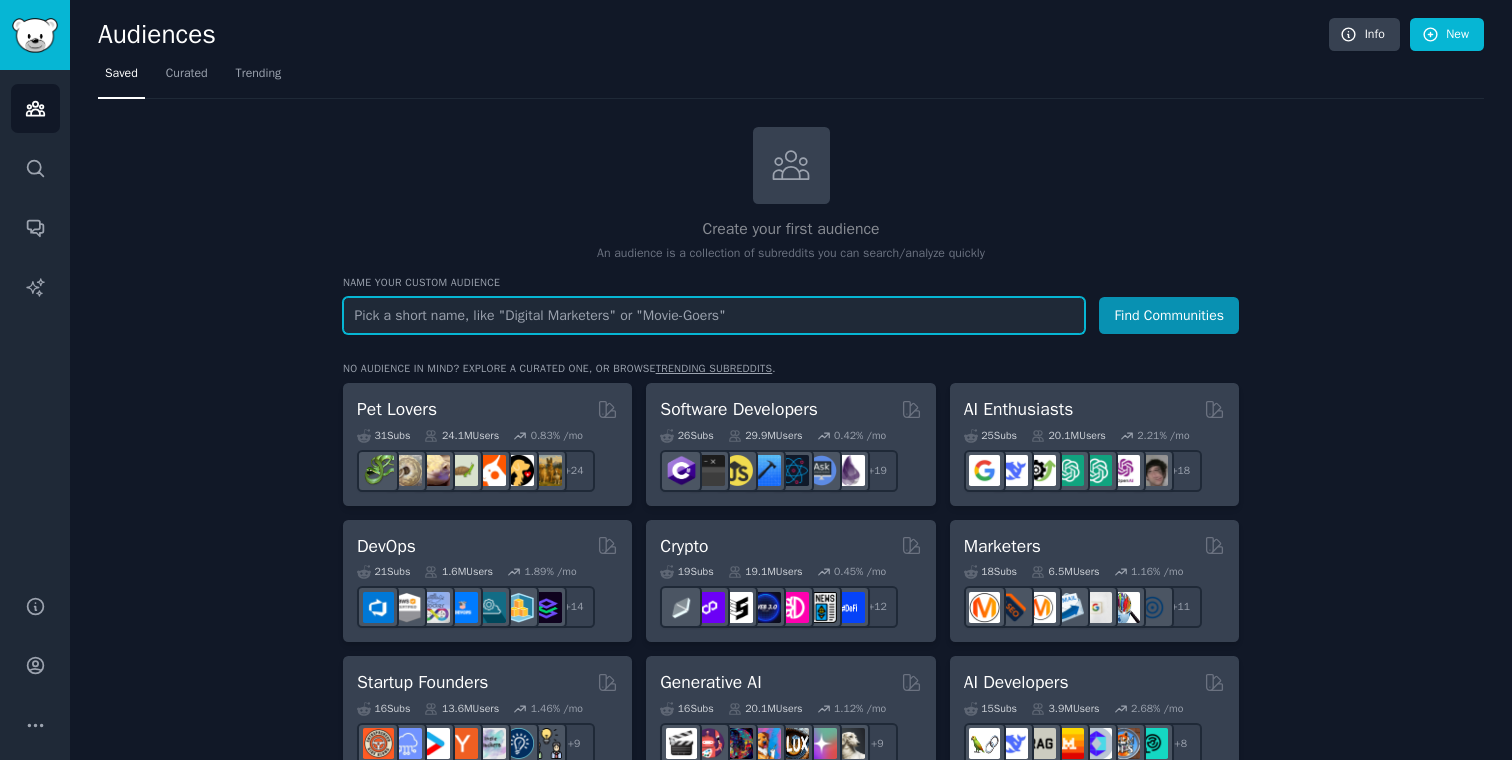 click at bounding box center [714, 315] 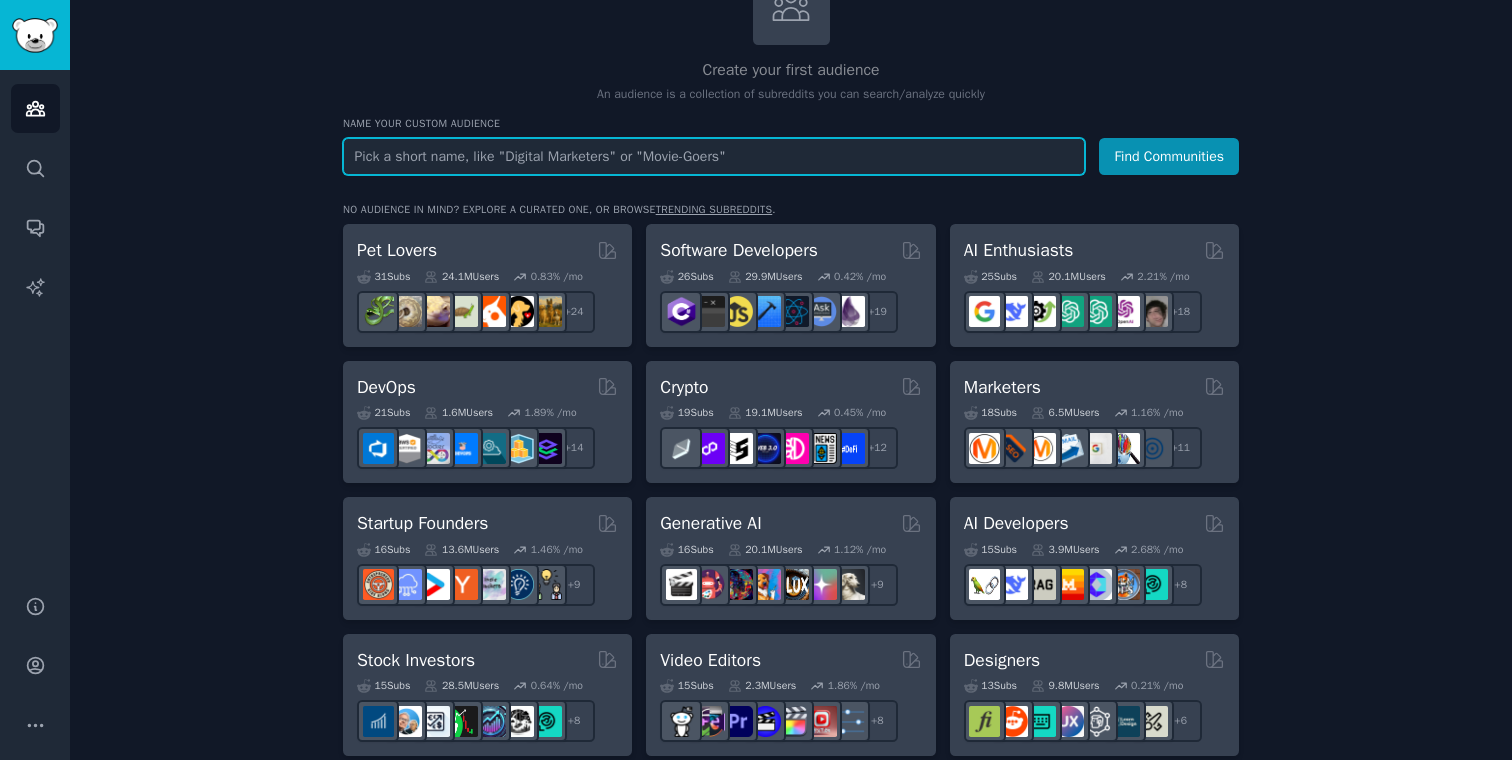 scroll, scrollTop: 0, scrollLeft: 0, axis: both 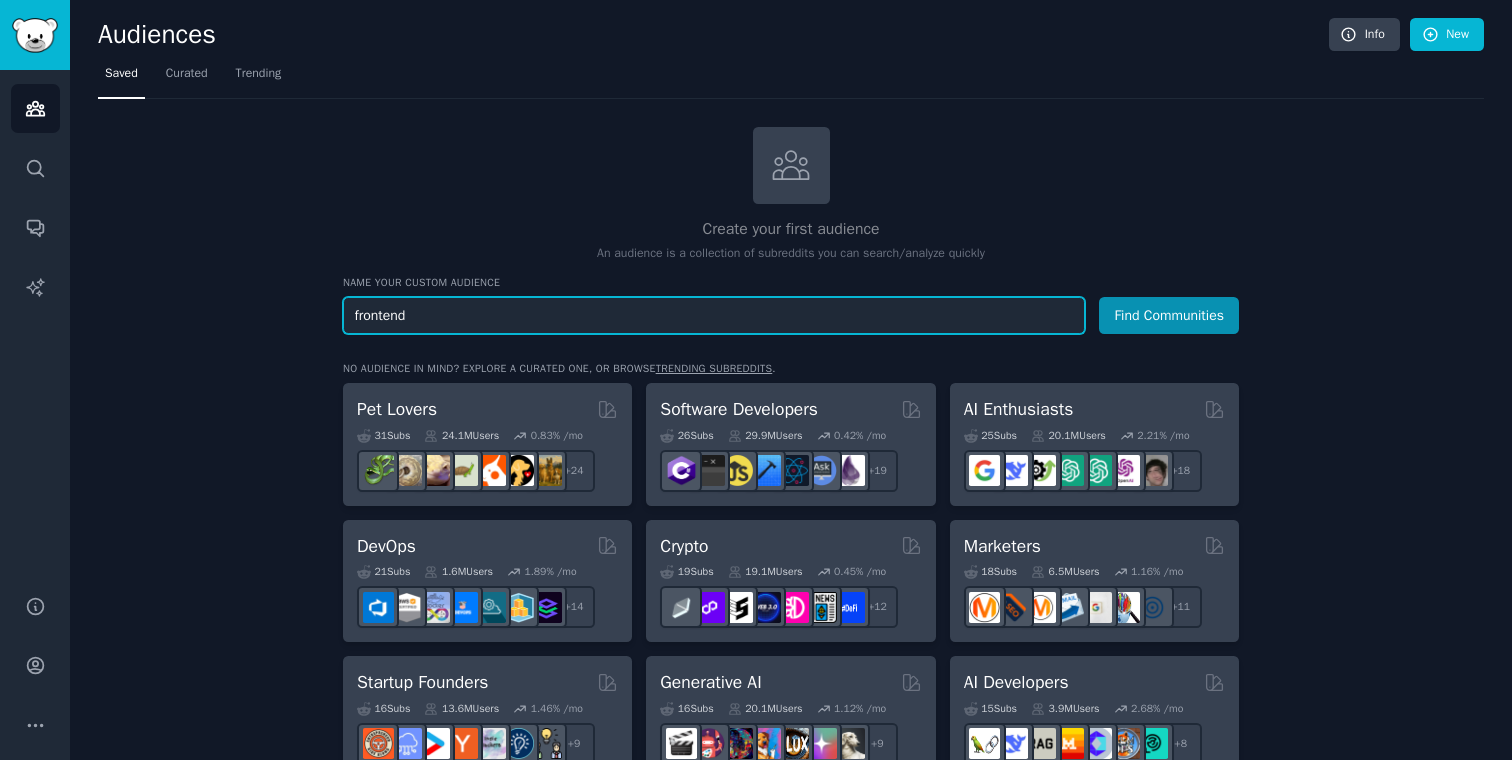 type on "frontend" 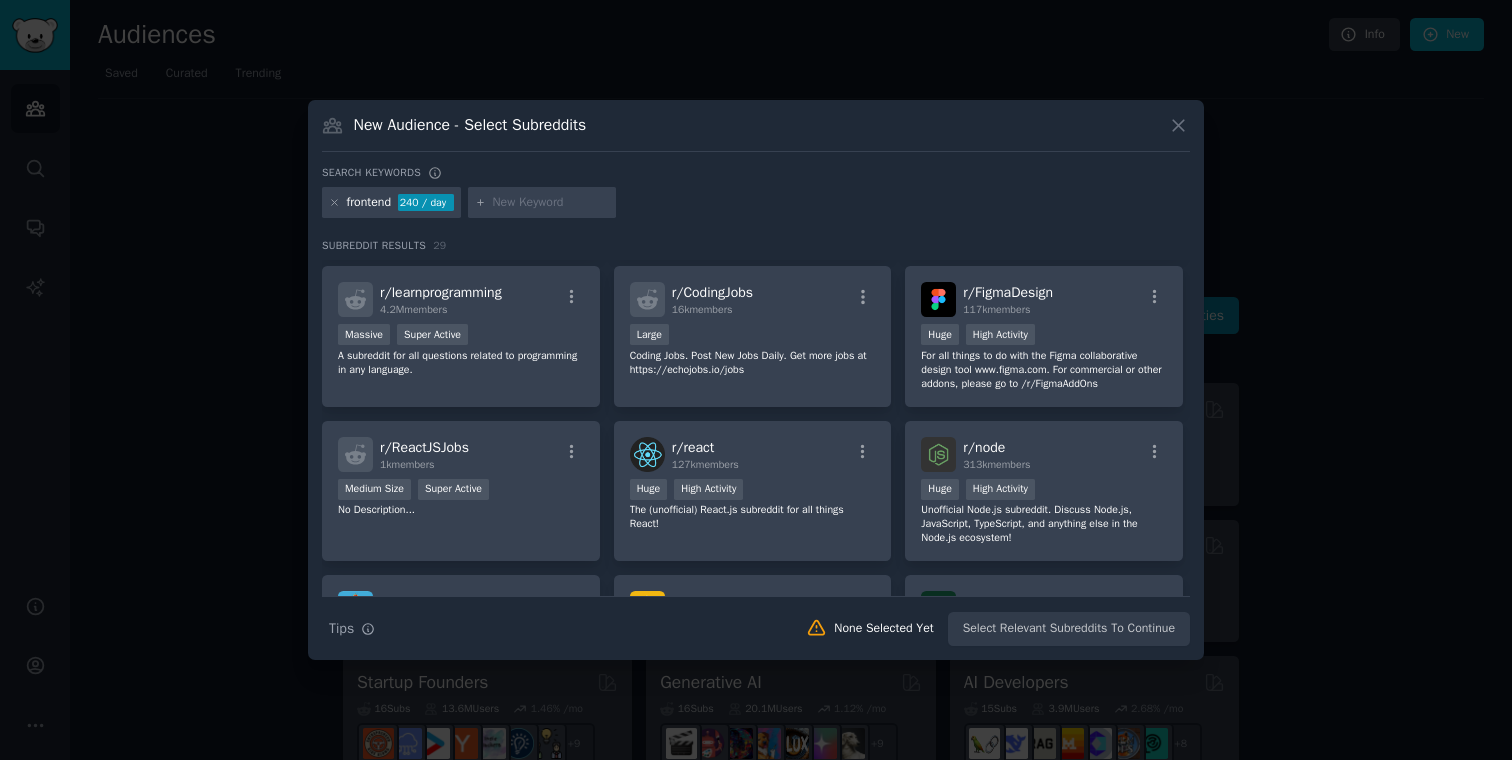 scroll, scrollTop: 0, scrollLeft: 0, axis: both 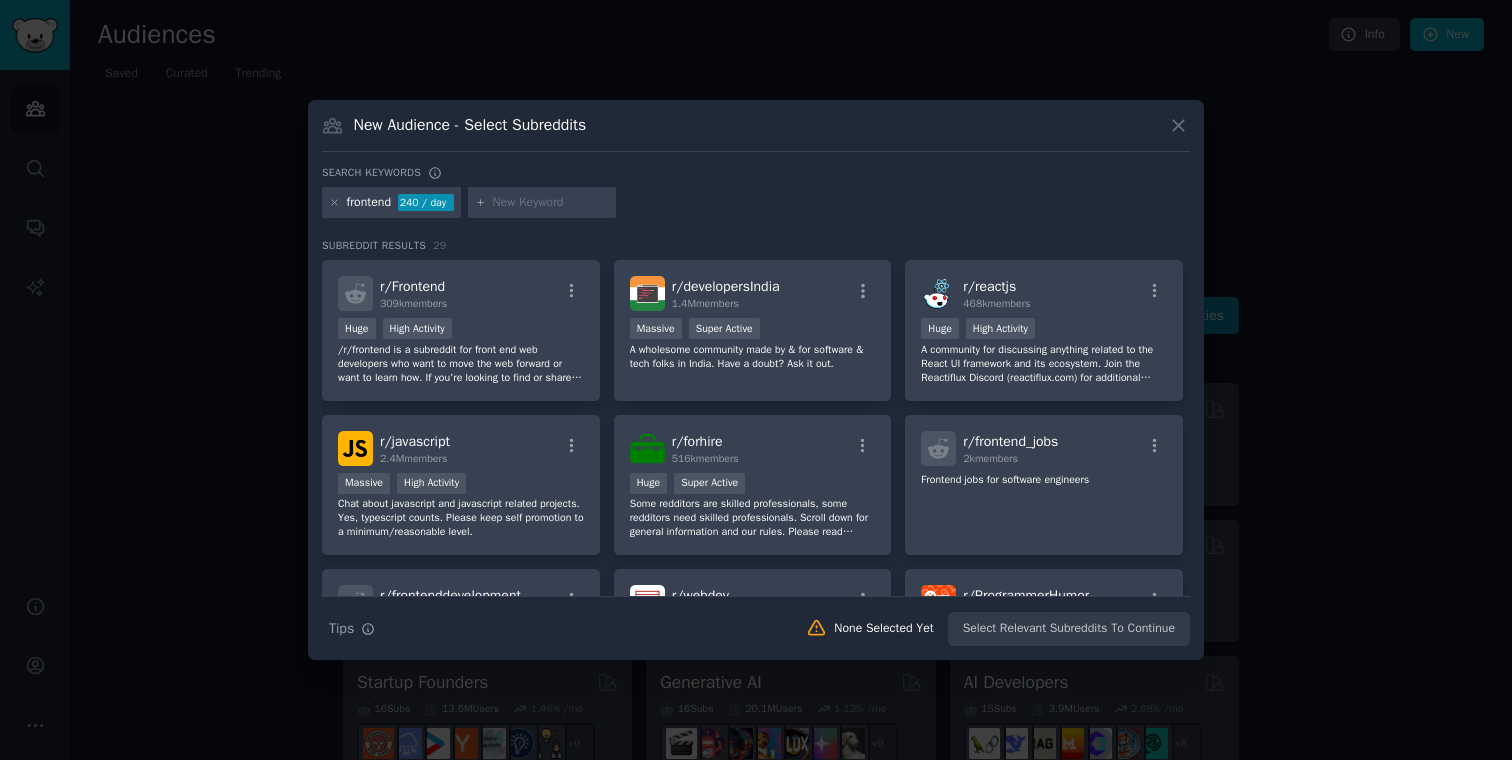 click 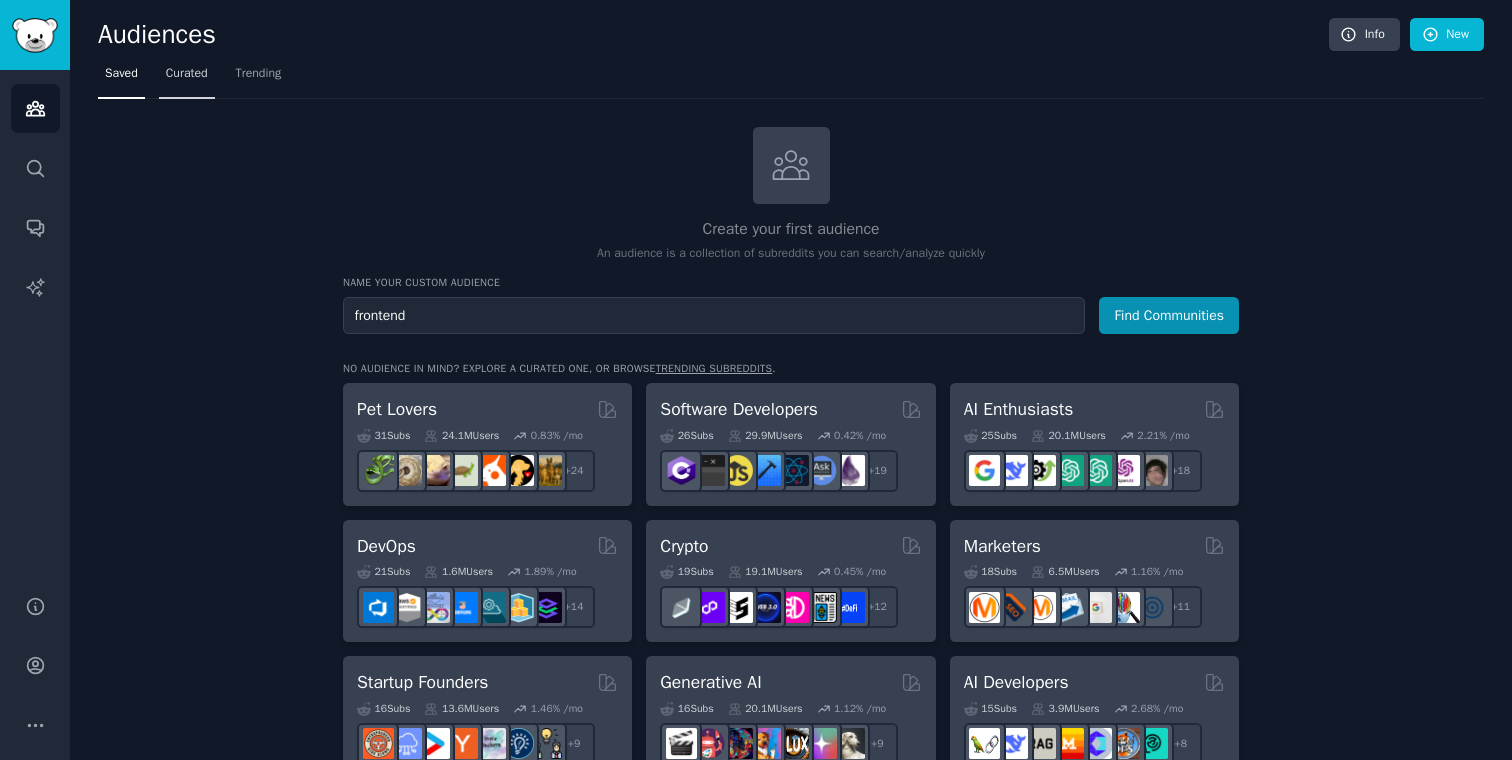 click on "Curated" at bounding box center [187, 74] 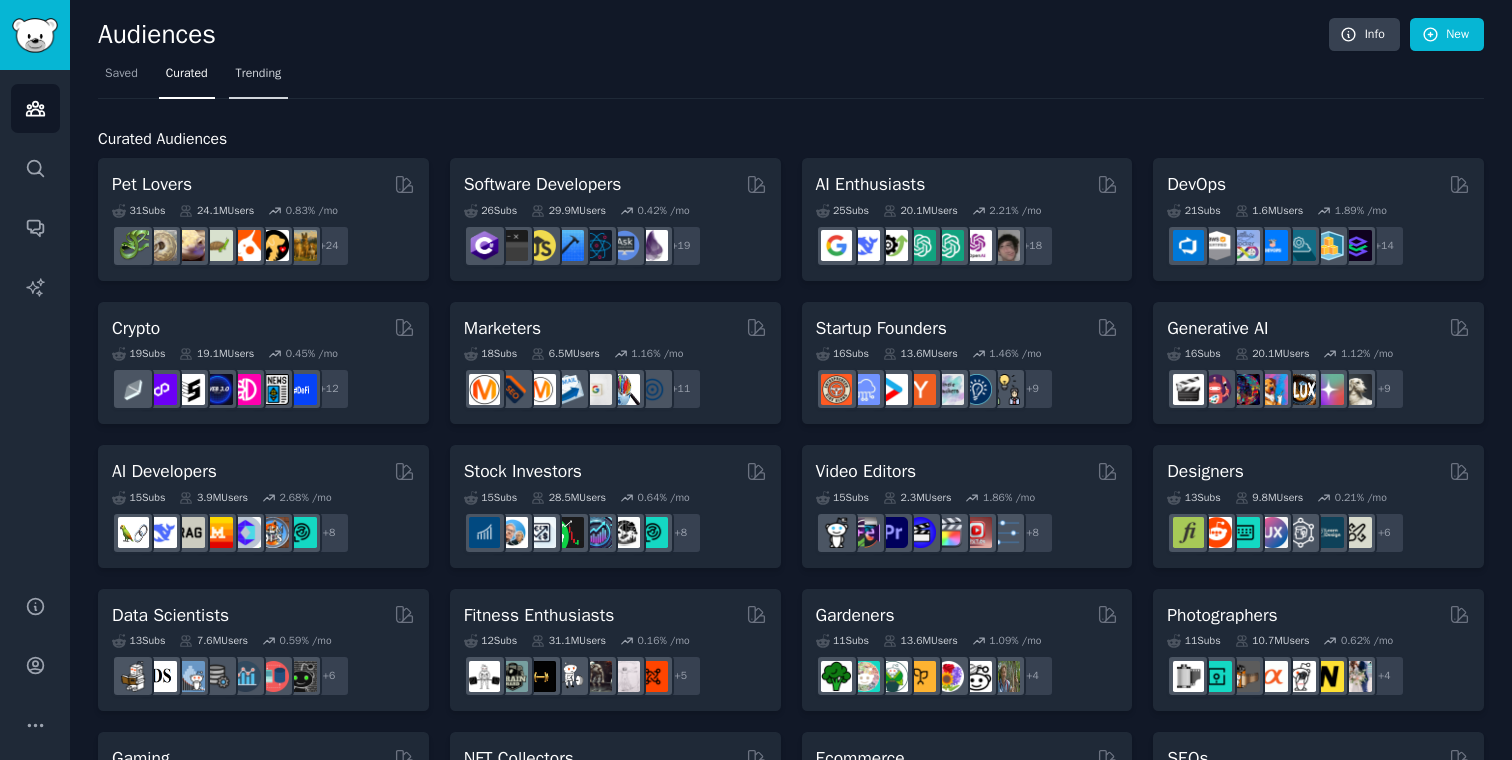 click on "Trending" at bounding box center (259, 74) 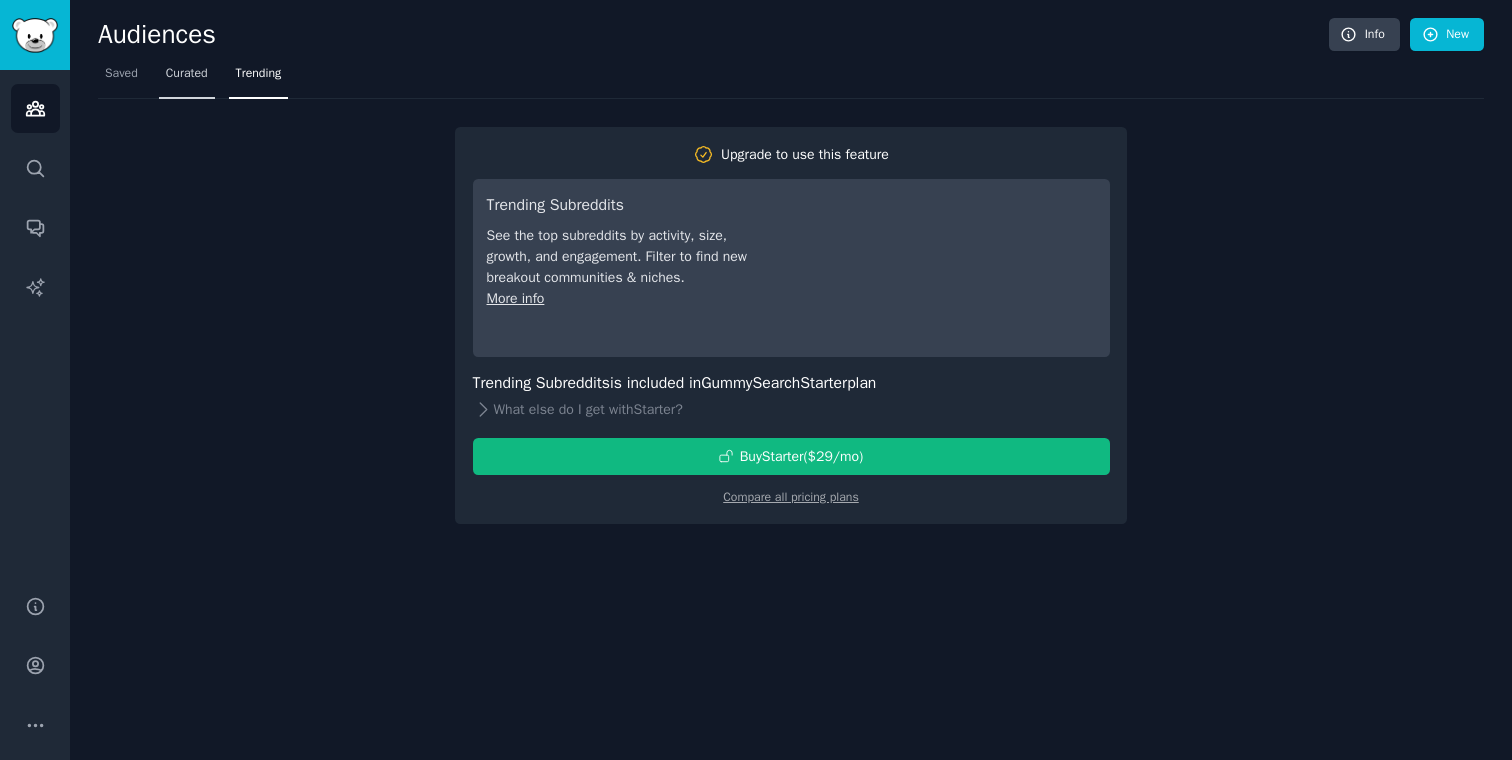 click on "Curated" at bounding box center (187, 78) 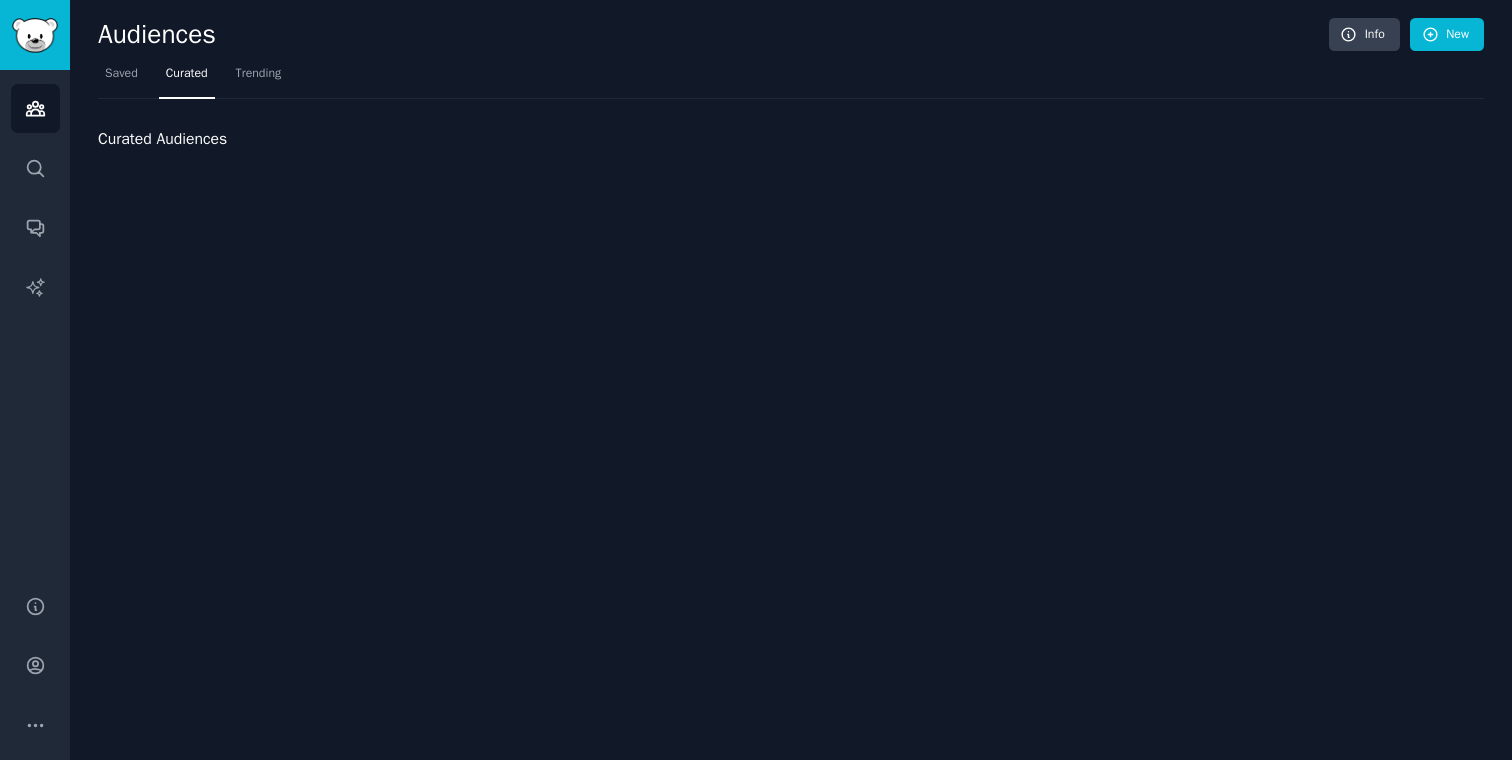 click on "Saved Curated Trending" at bounding box center (791, 78) 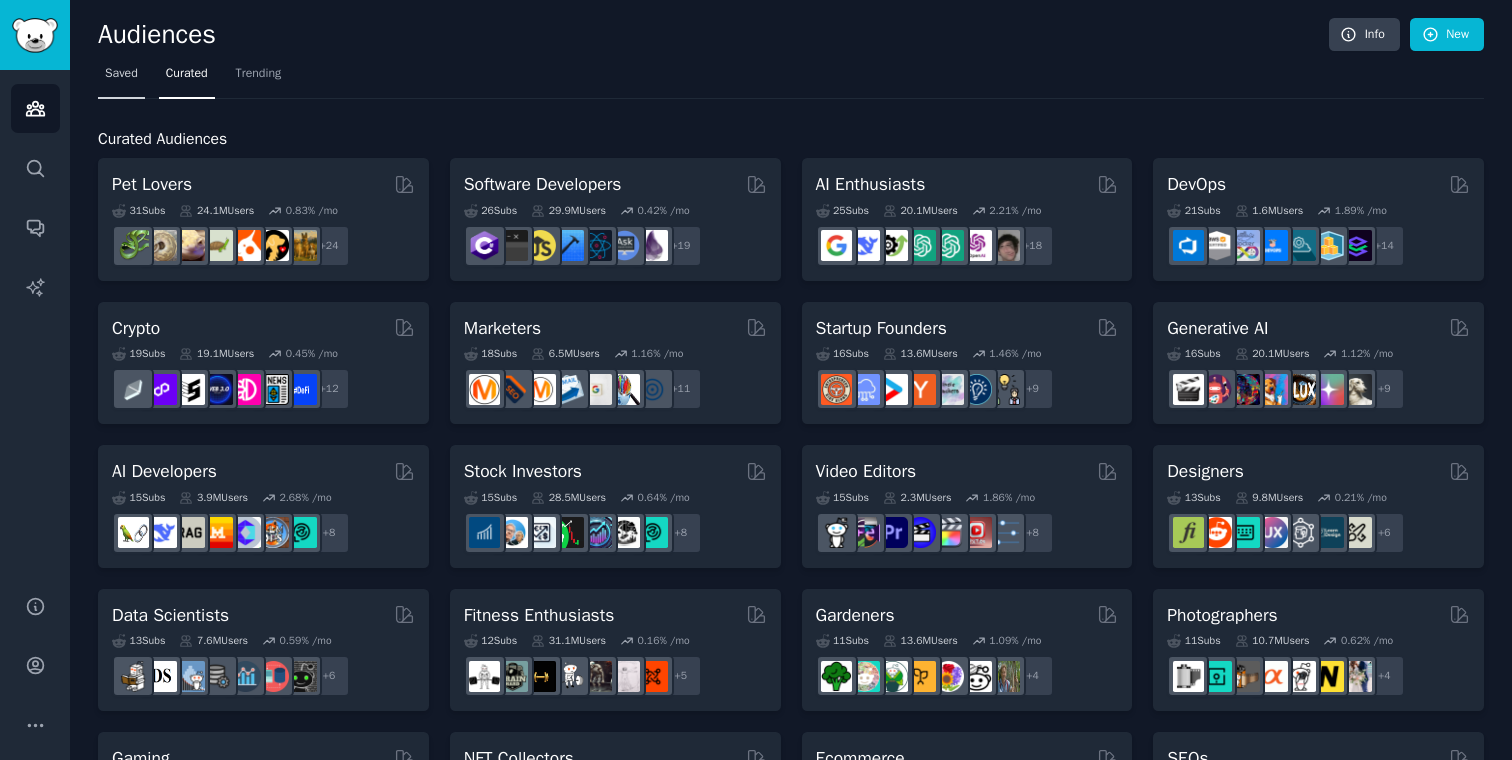 click on "Saved" at bounding box center (121, 74) 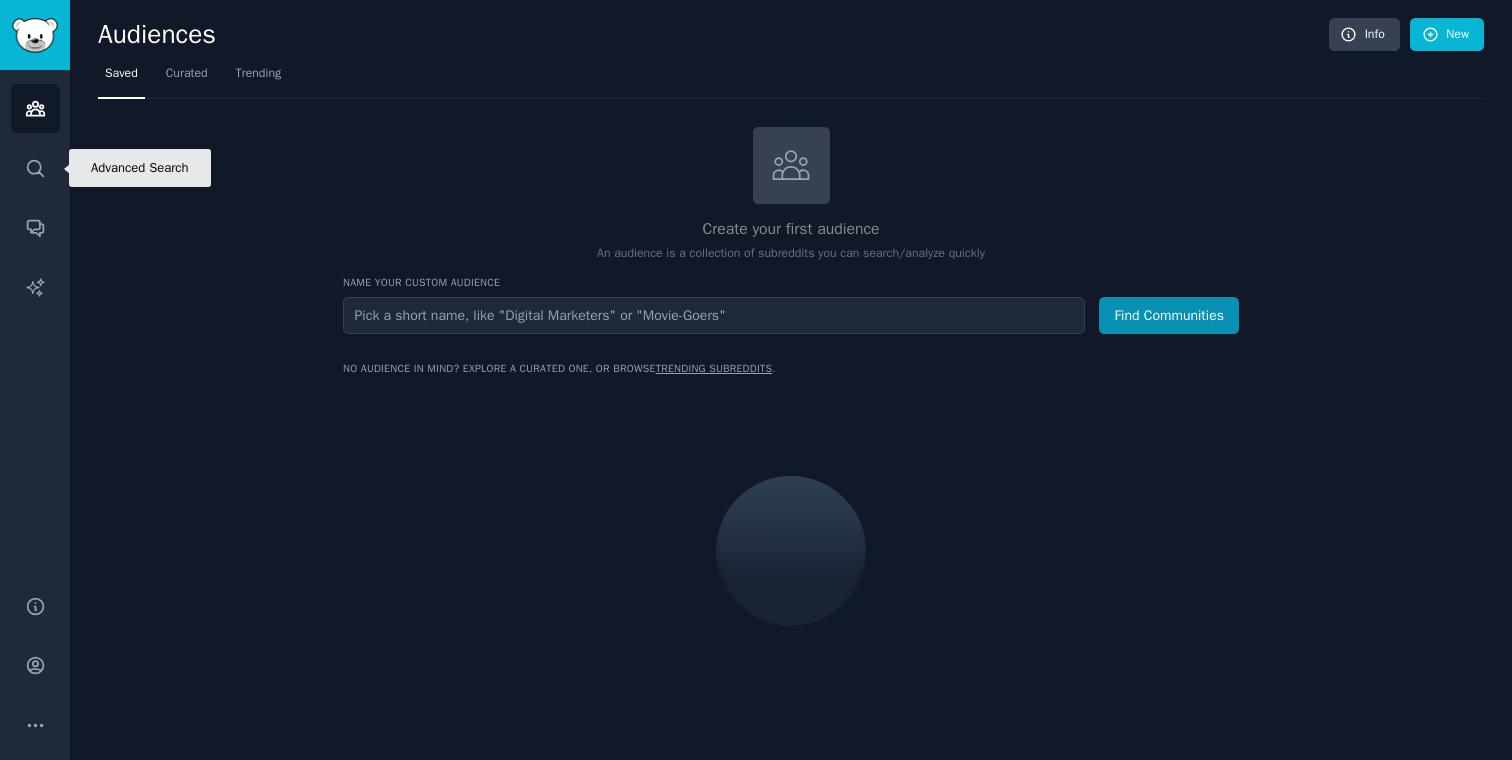 click on "Audiences Search Conversations AI Reports" at bounding box center (35, 320) 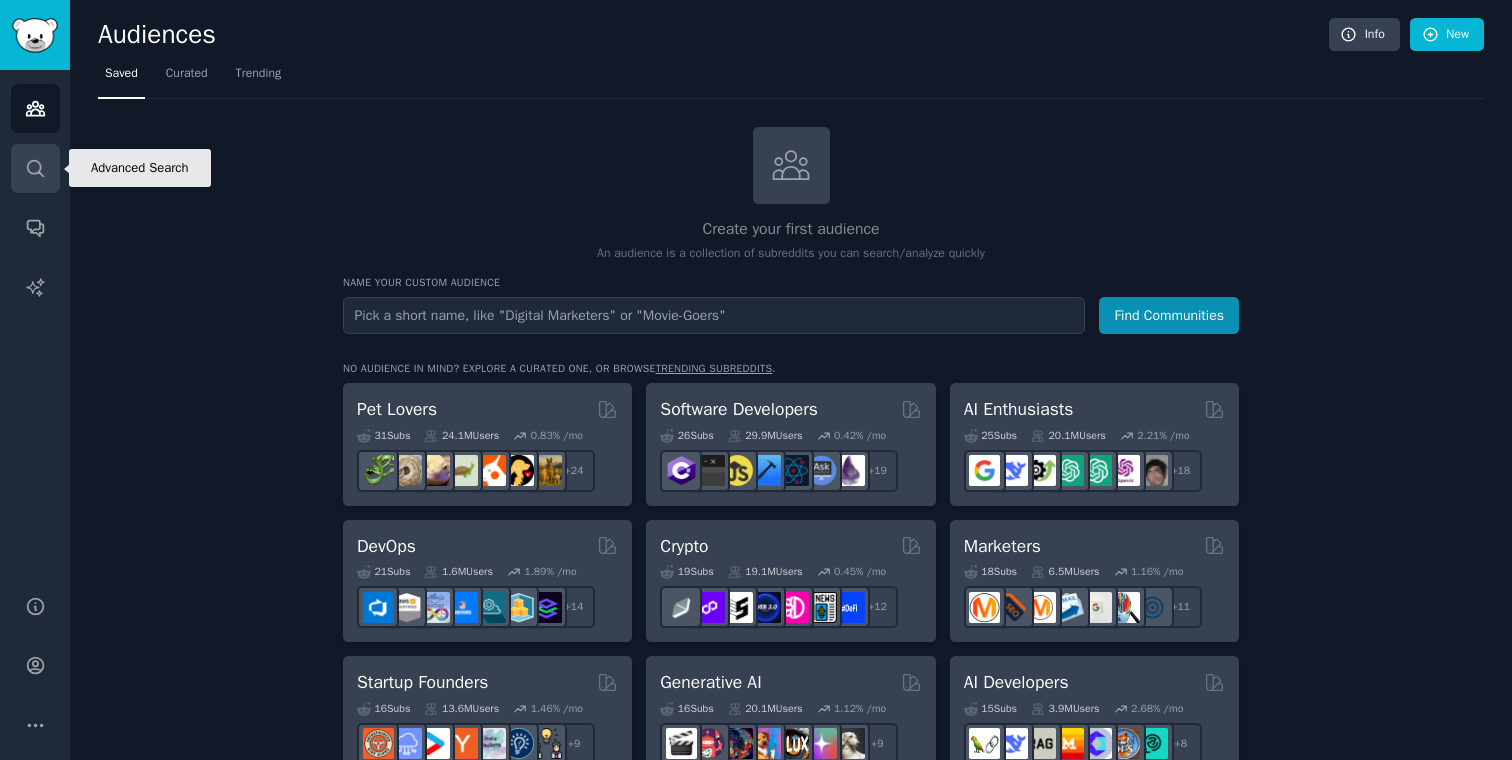 click on "Search" at bounding box center [35, 168] 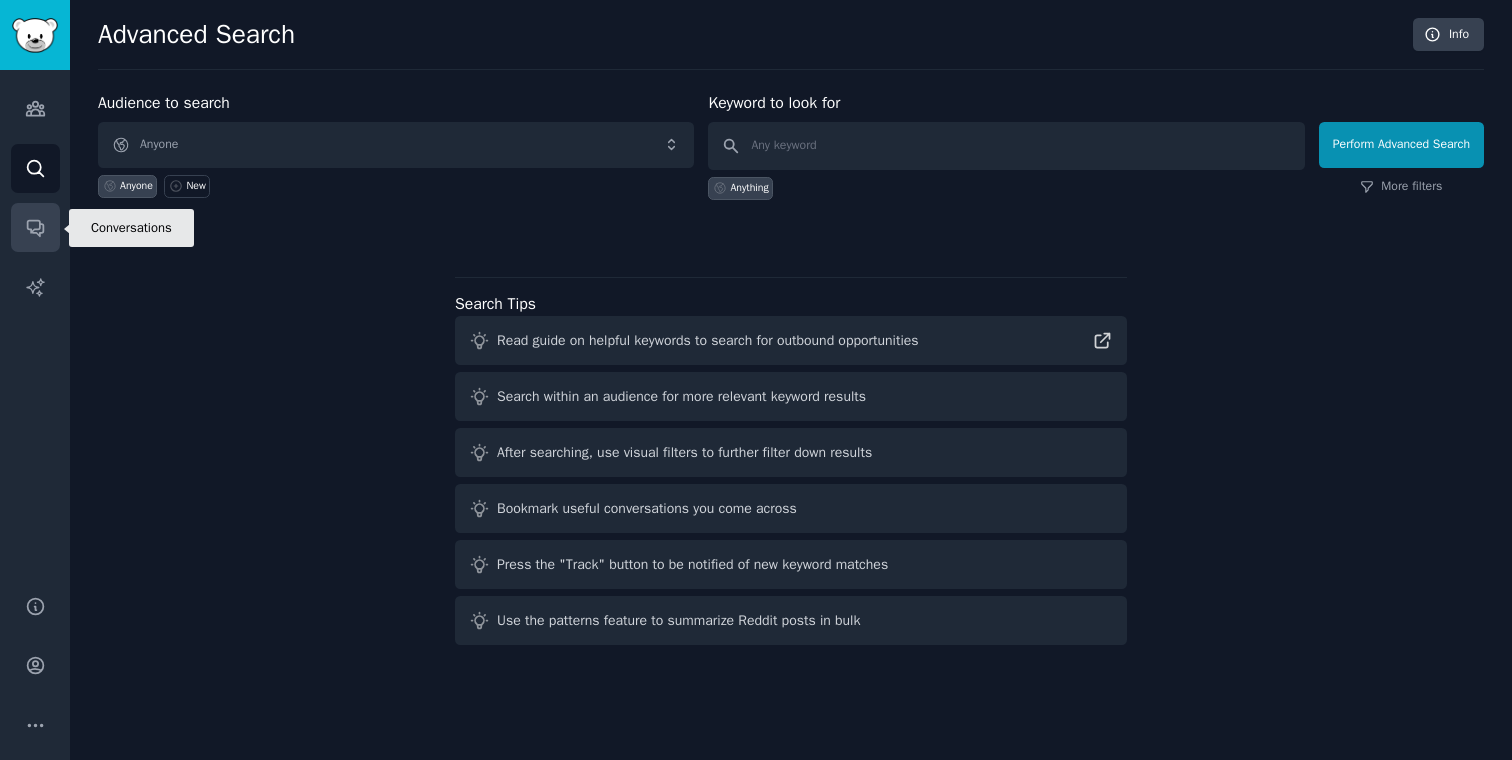 click 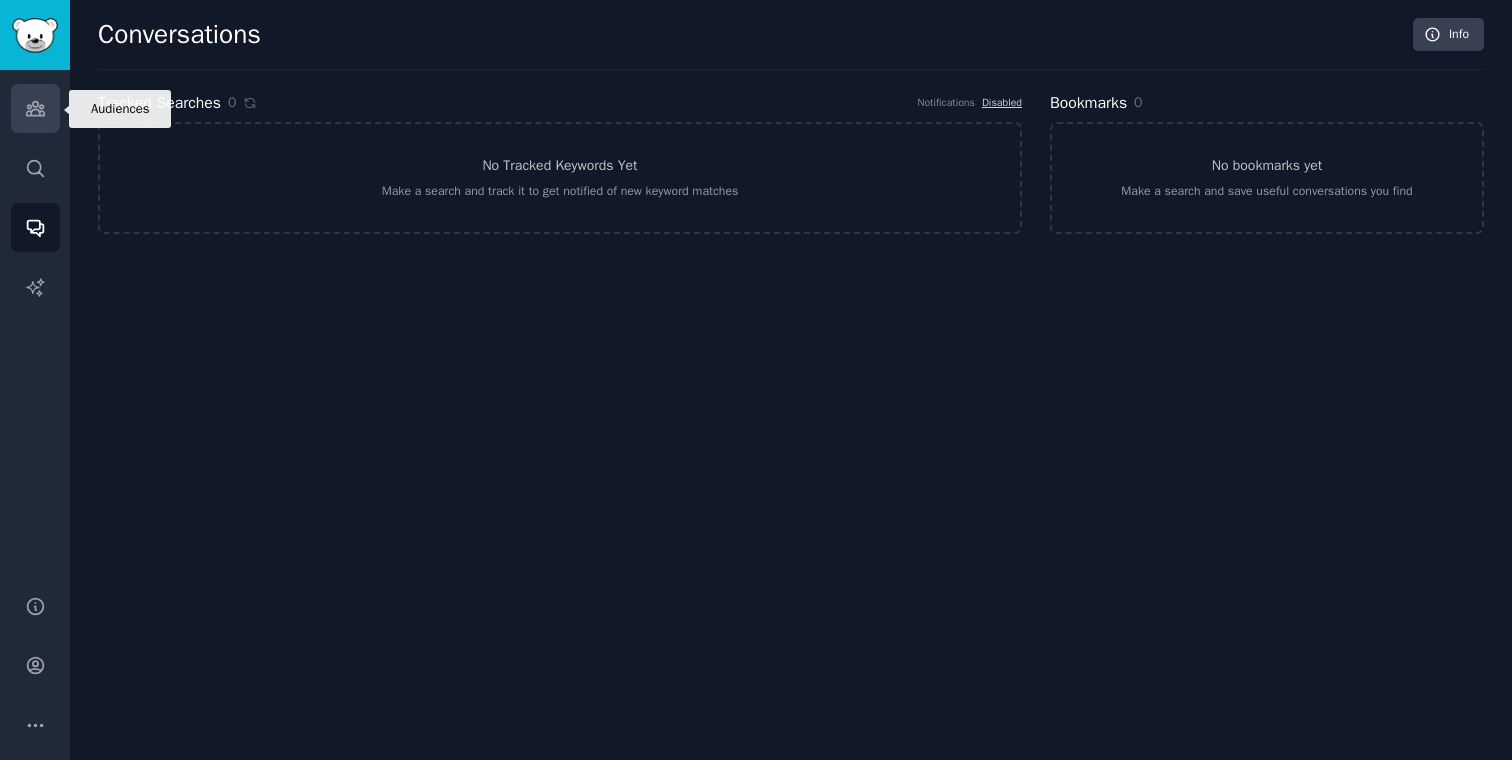 click 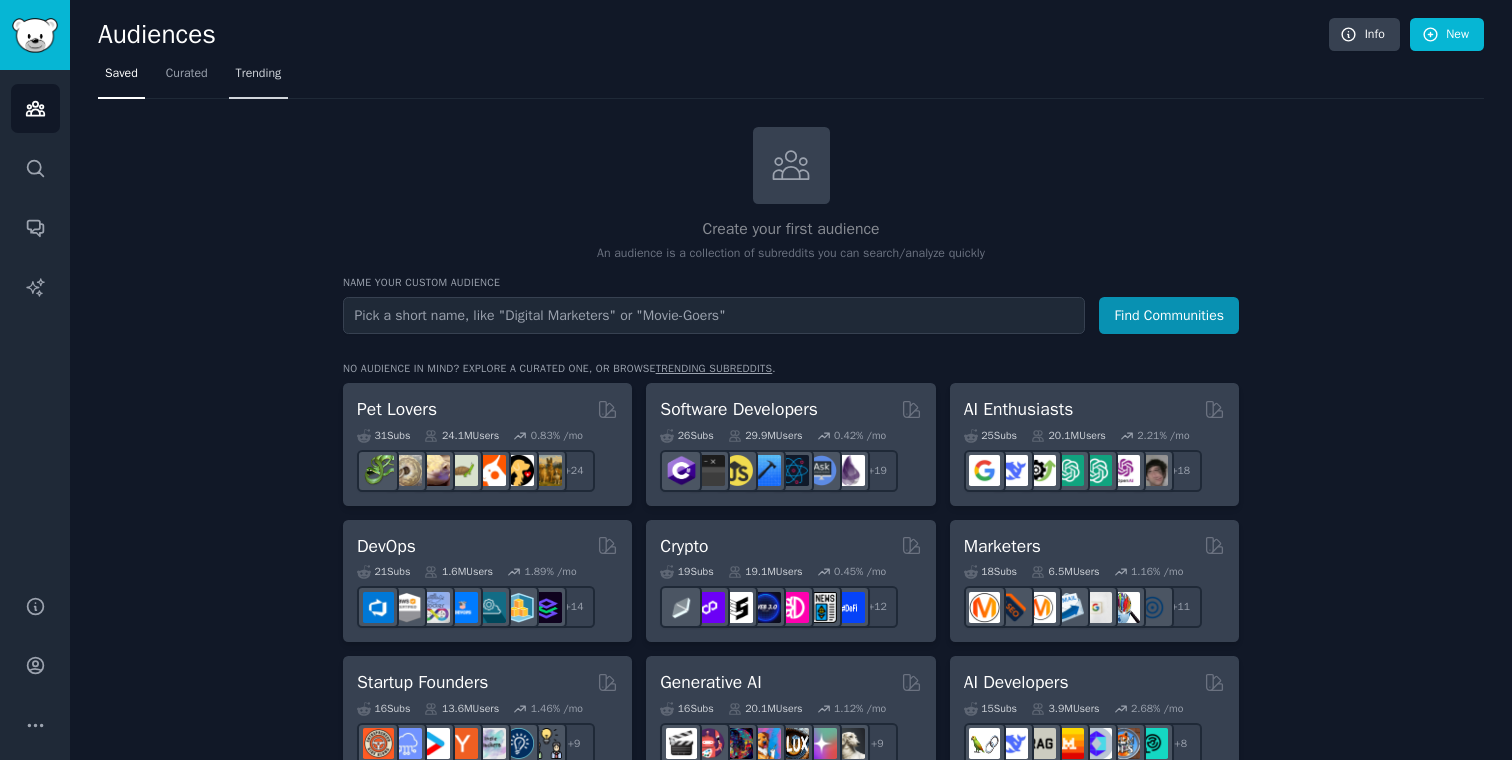 click on "Trending" at bounding box center [259, 74] 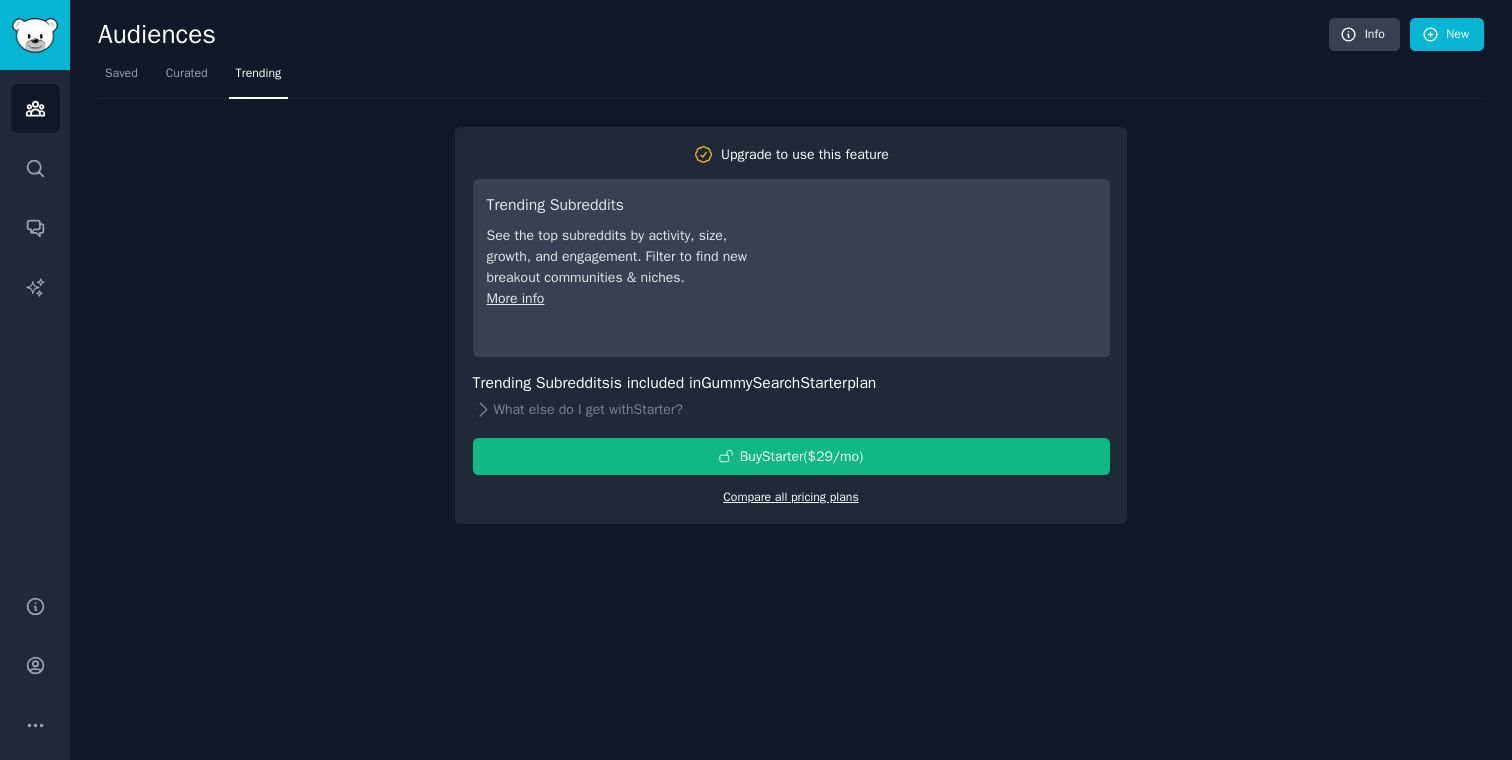 click on "Compare all pricing plans" at bounding box center (791, 497) 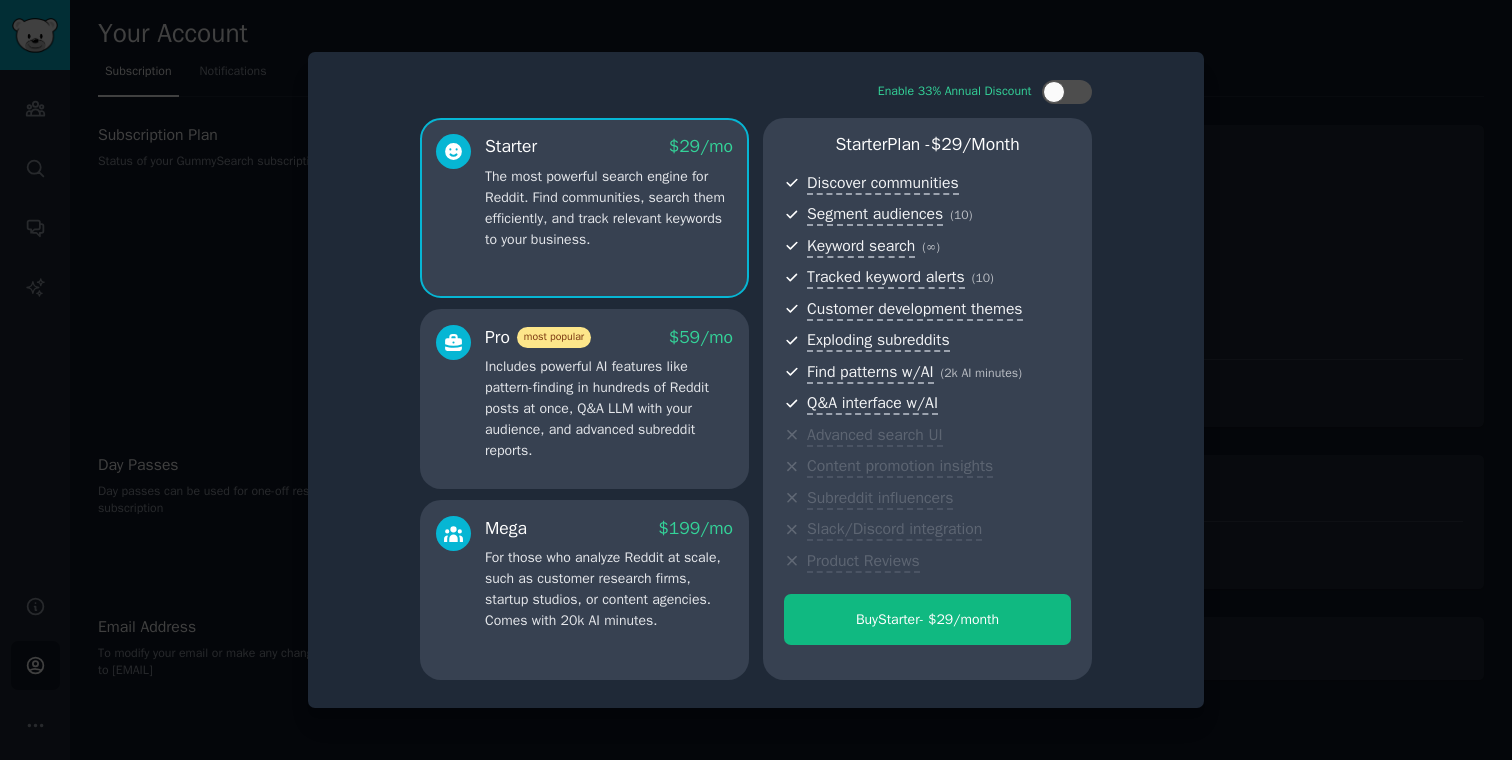 click at bounding box center (756, 380) 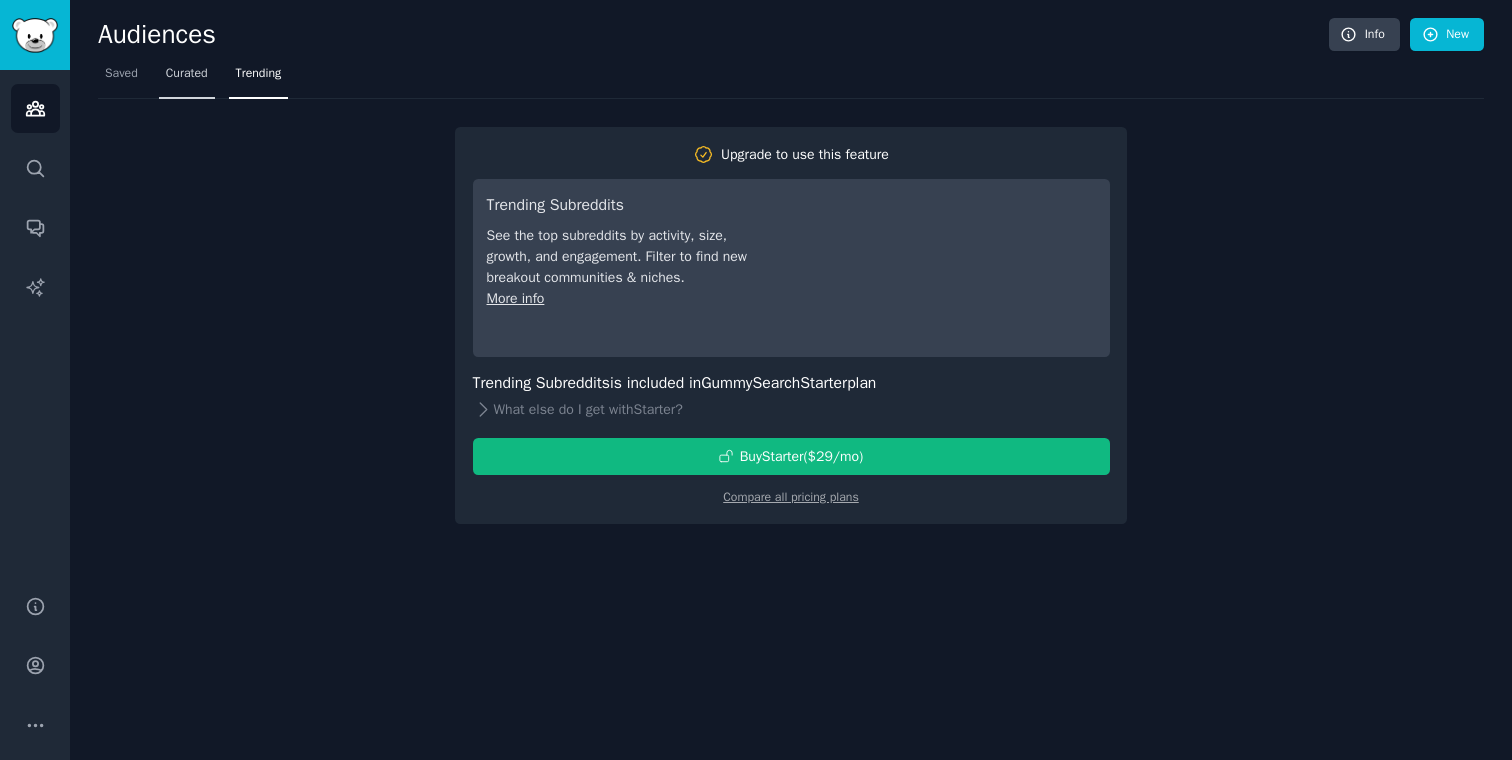 click on "Curated" at bounding box center [187, 78] 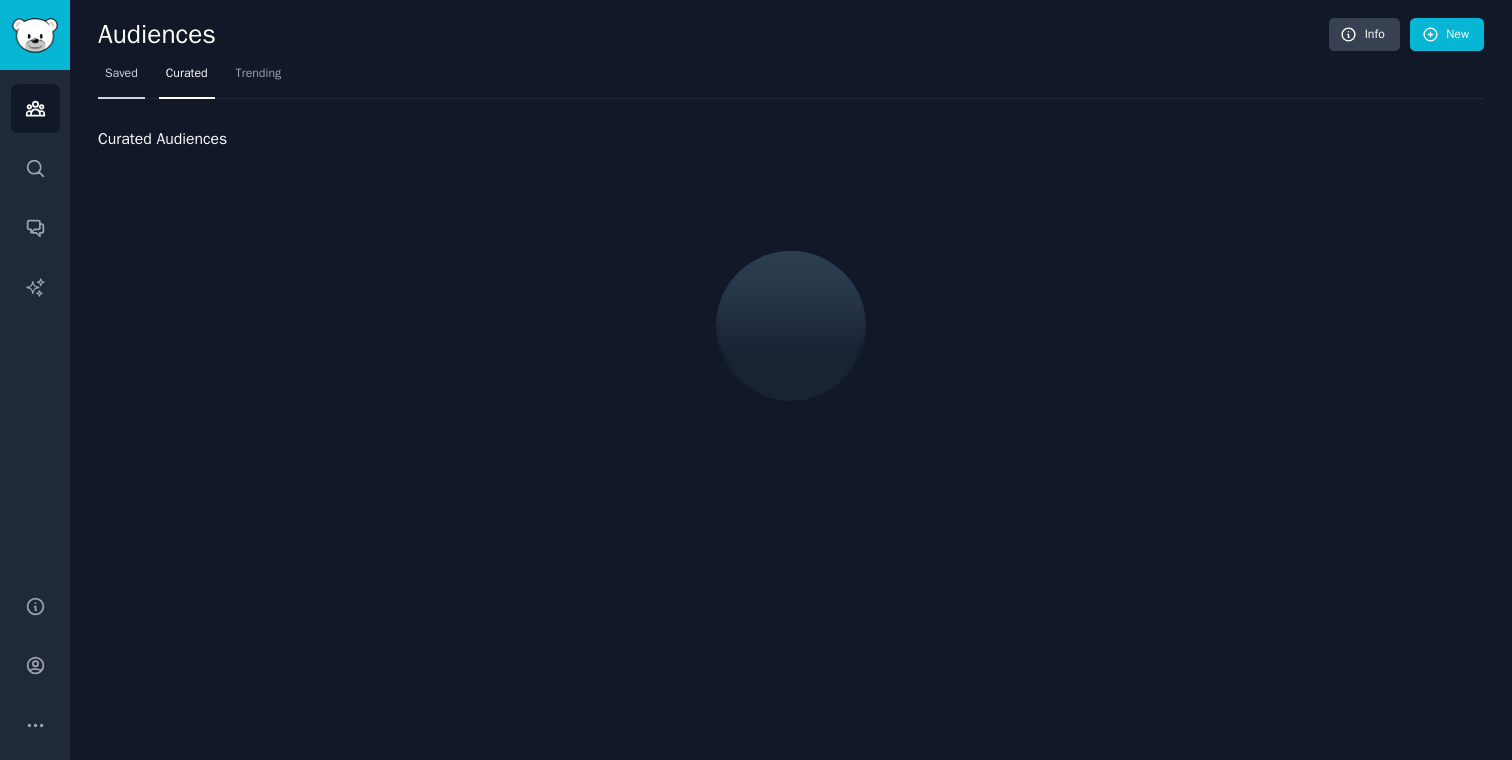 click on "Saved" at bounding box center (121, 78) 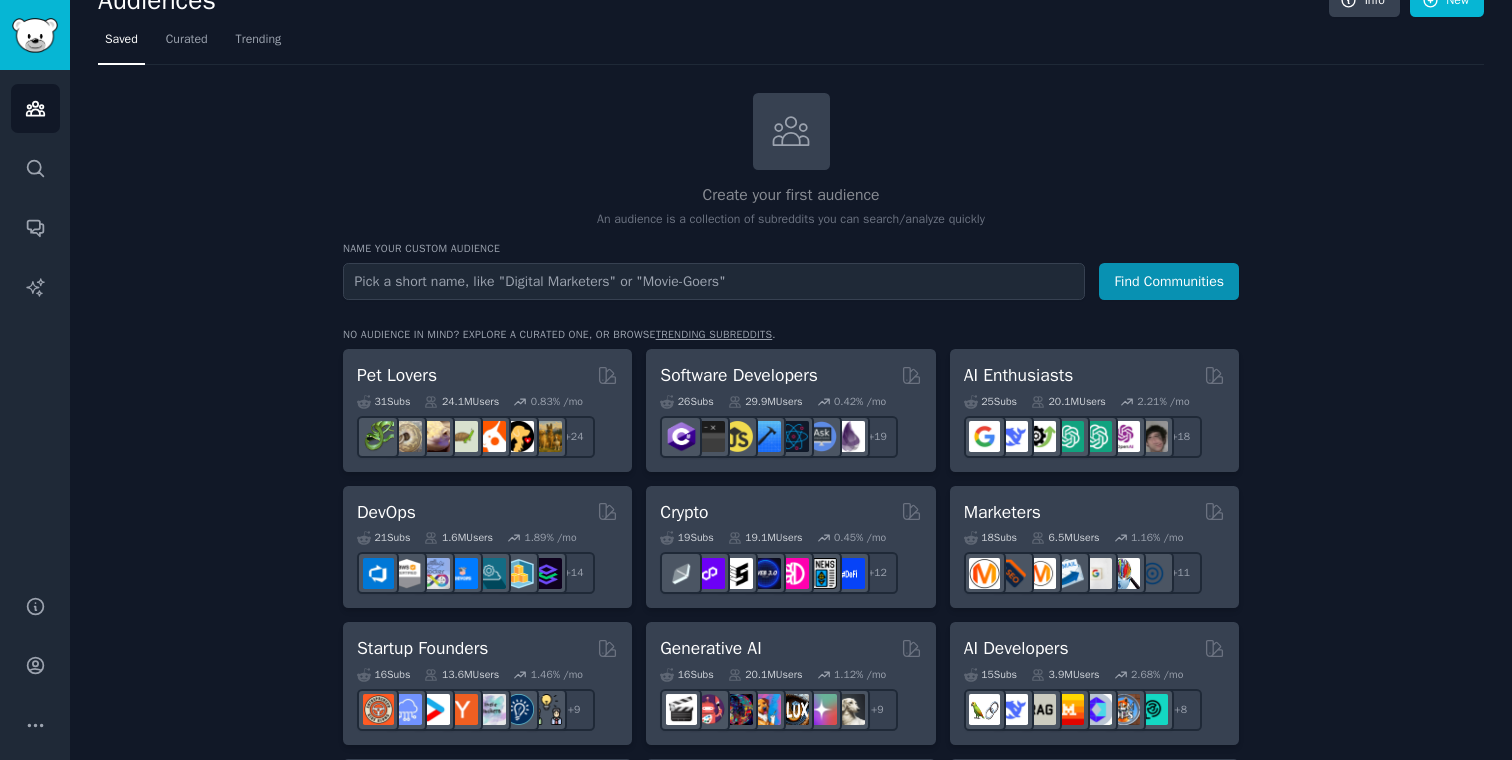 scroll, scrollTop: 0, scrollLeft: 0, axis: both 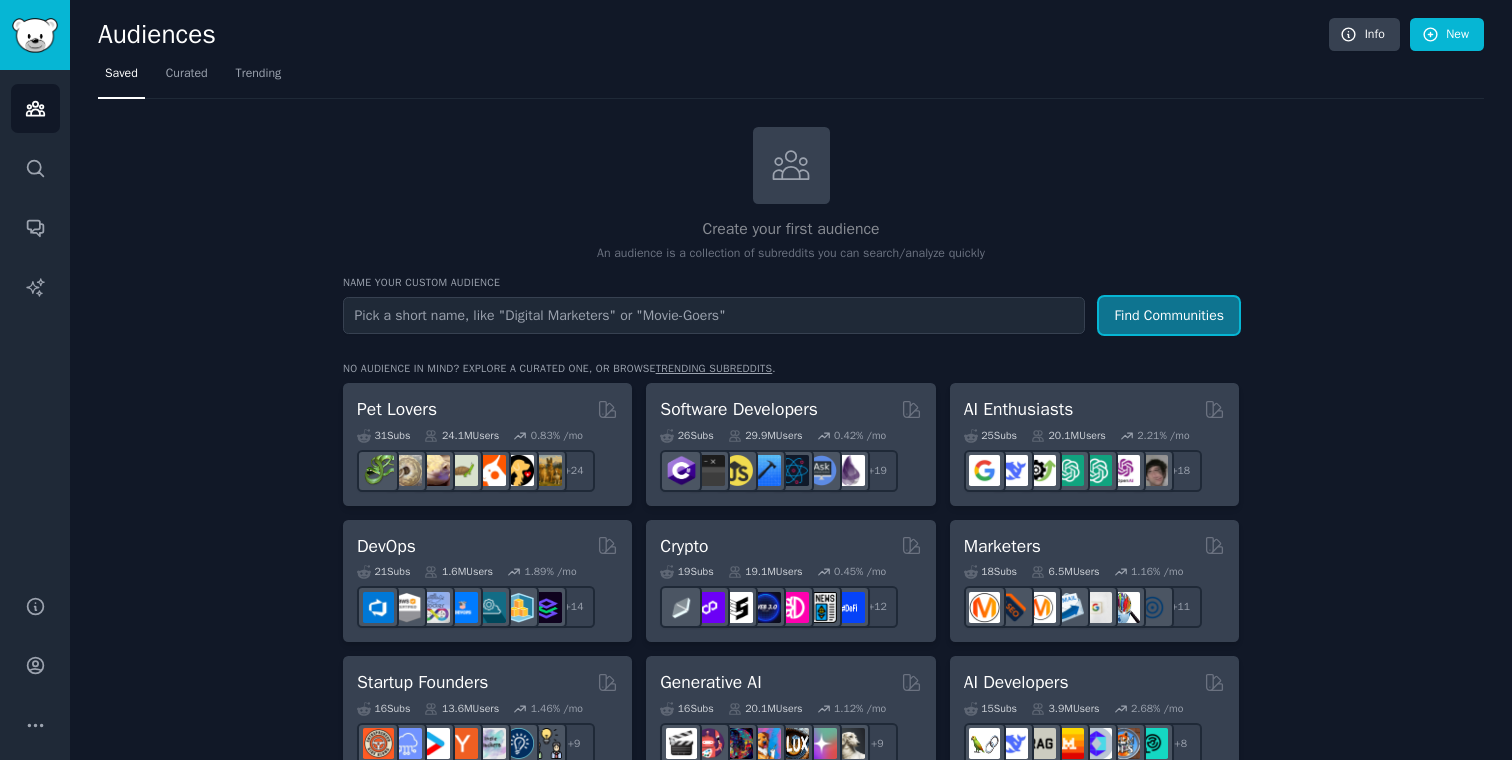 click on "Find Communities" at bounding box center [1169, 315] 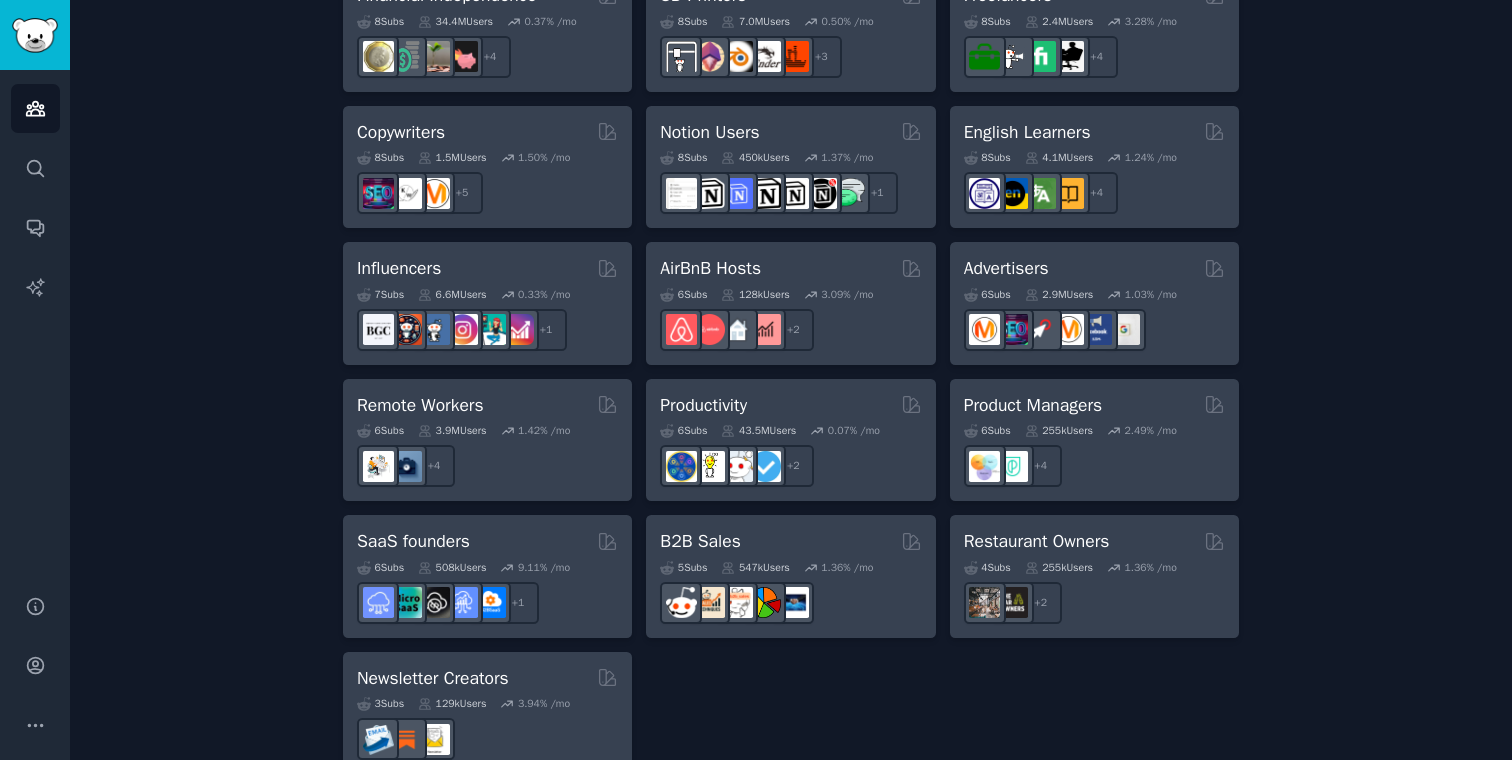 scroll, scrollTop: 1547, scrollLeft: 0, axis: vertical 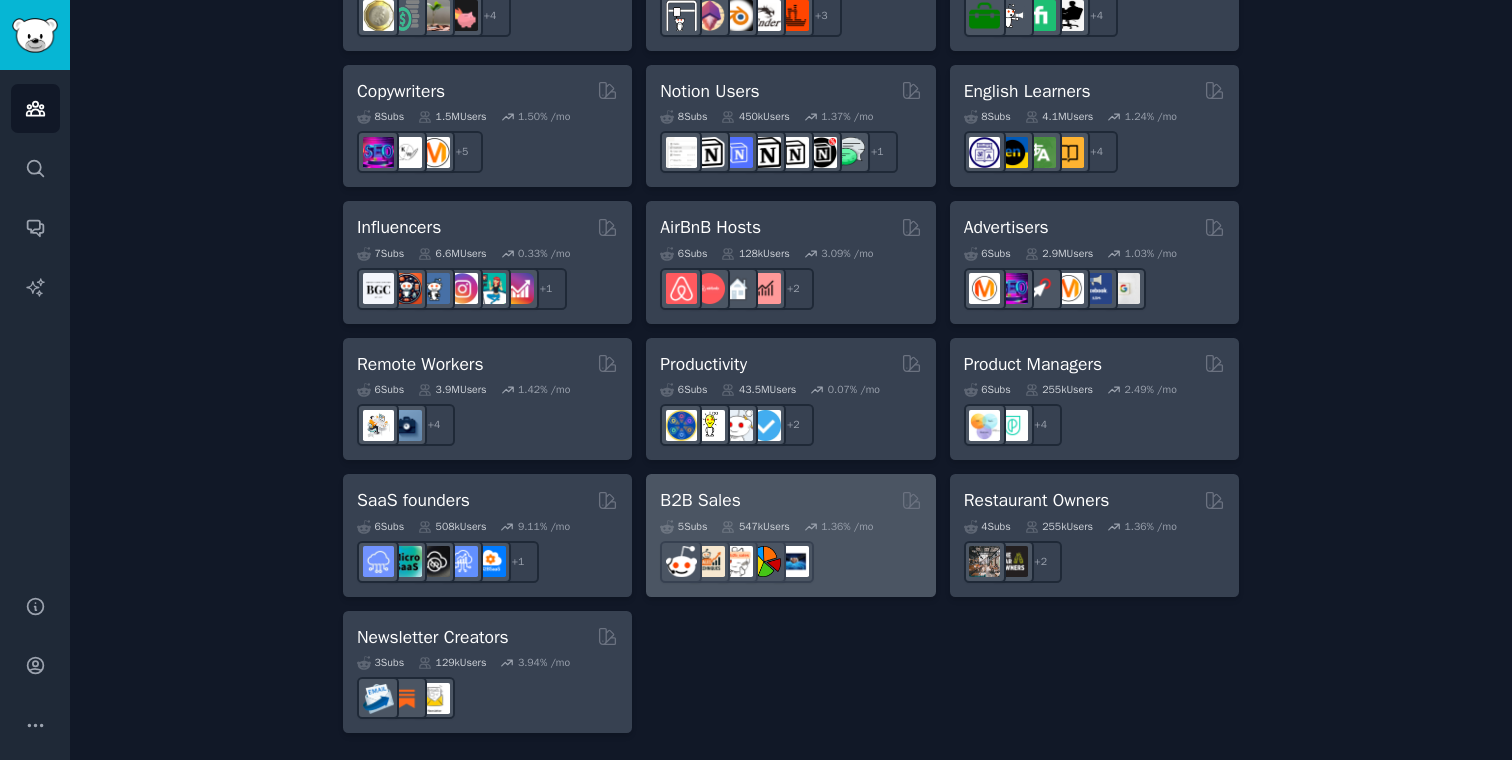 click on "B2B Sales" at bounding box center (790, 500) 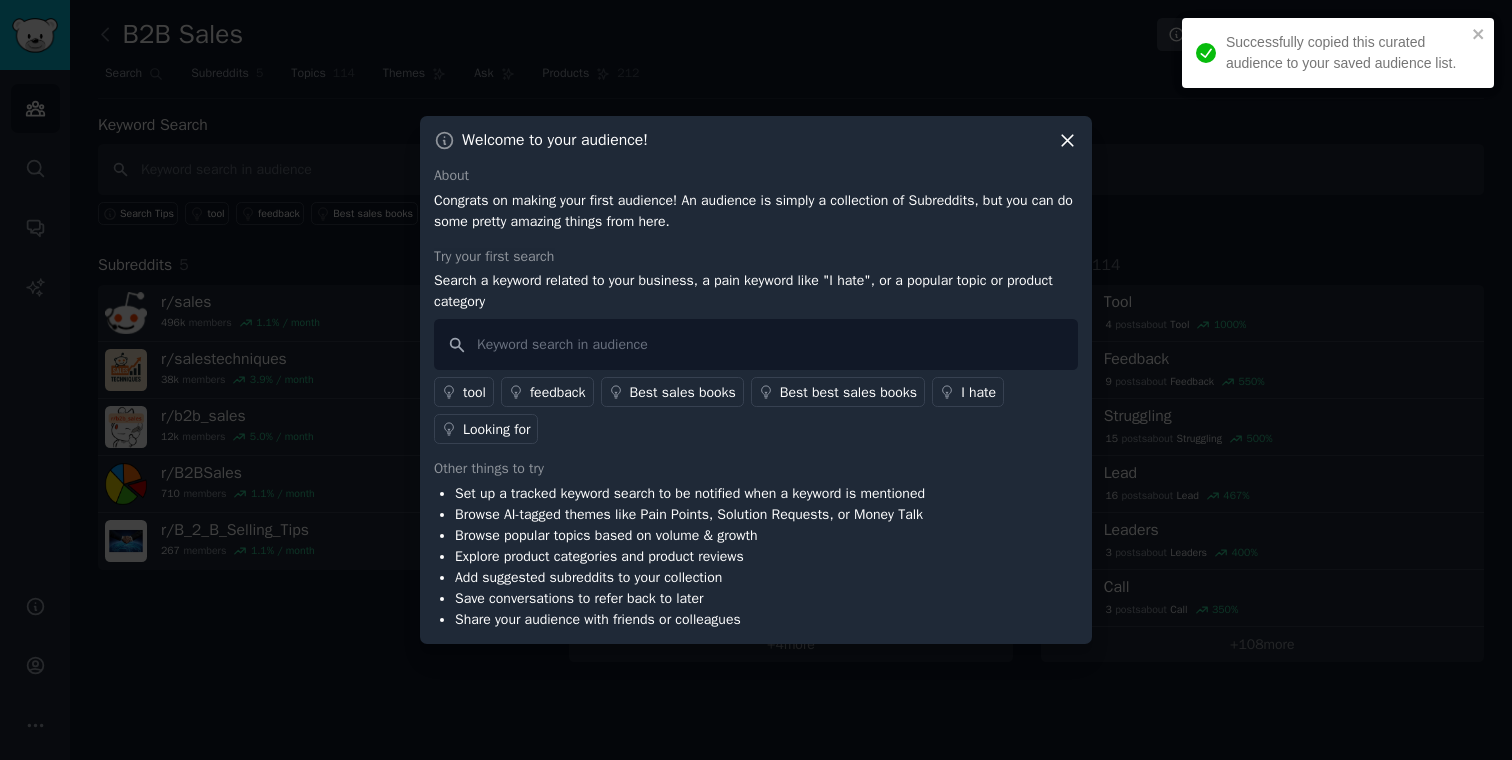 click 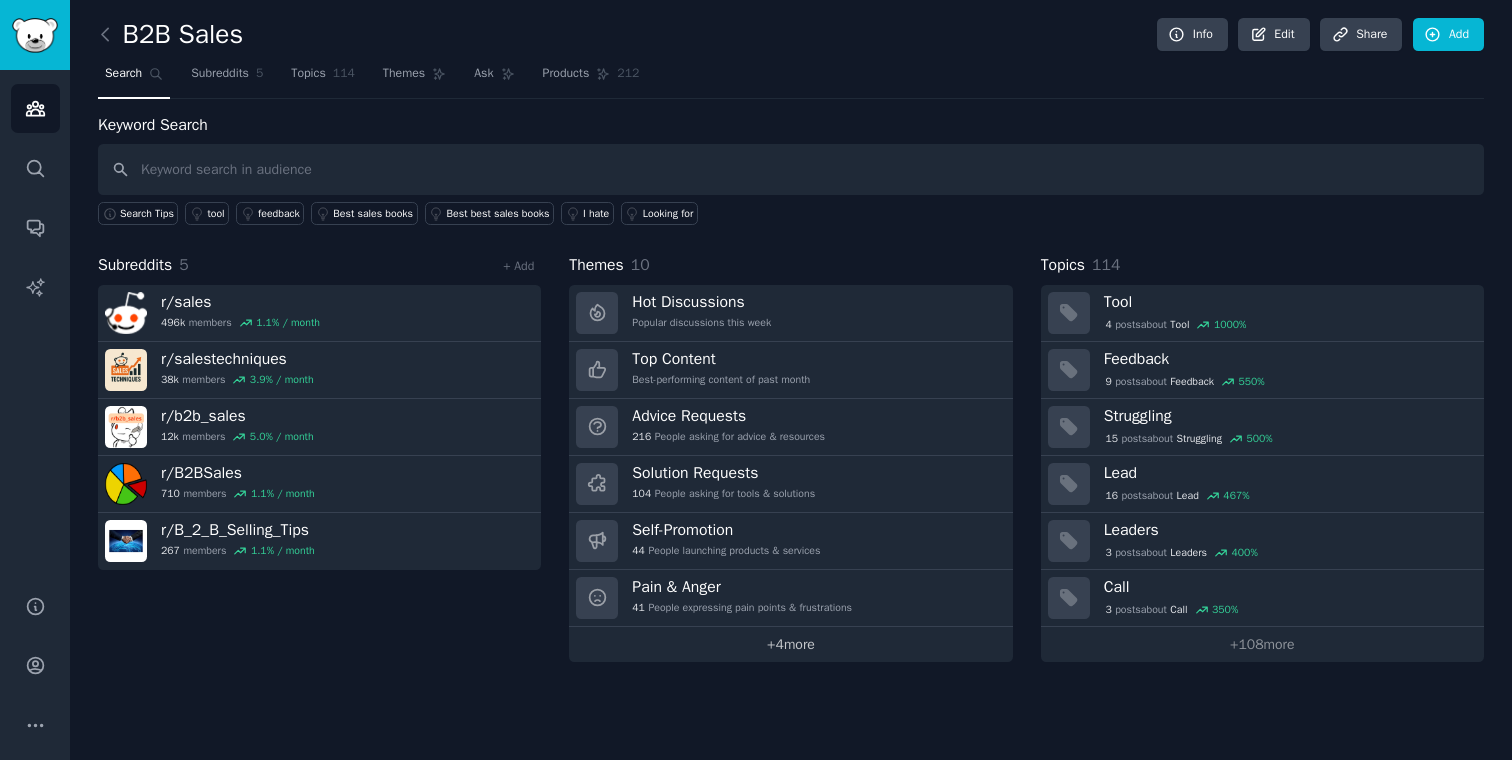 click on "+  4  more" at bounding box center (790, 644) 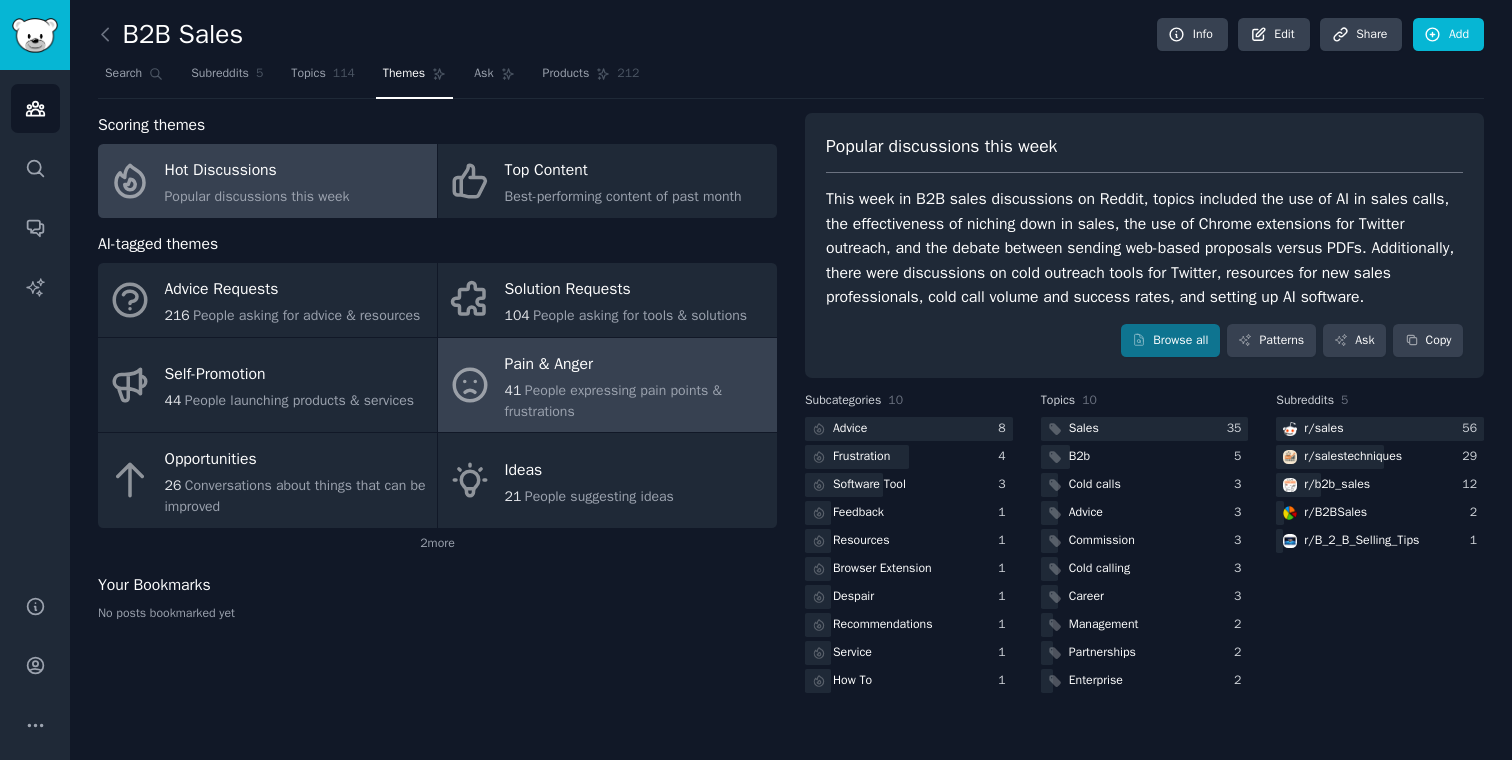 click on "41" at bounding box center (513, 390) 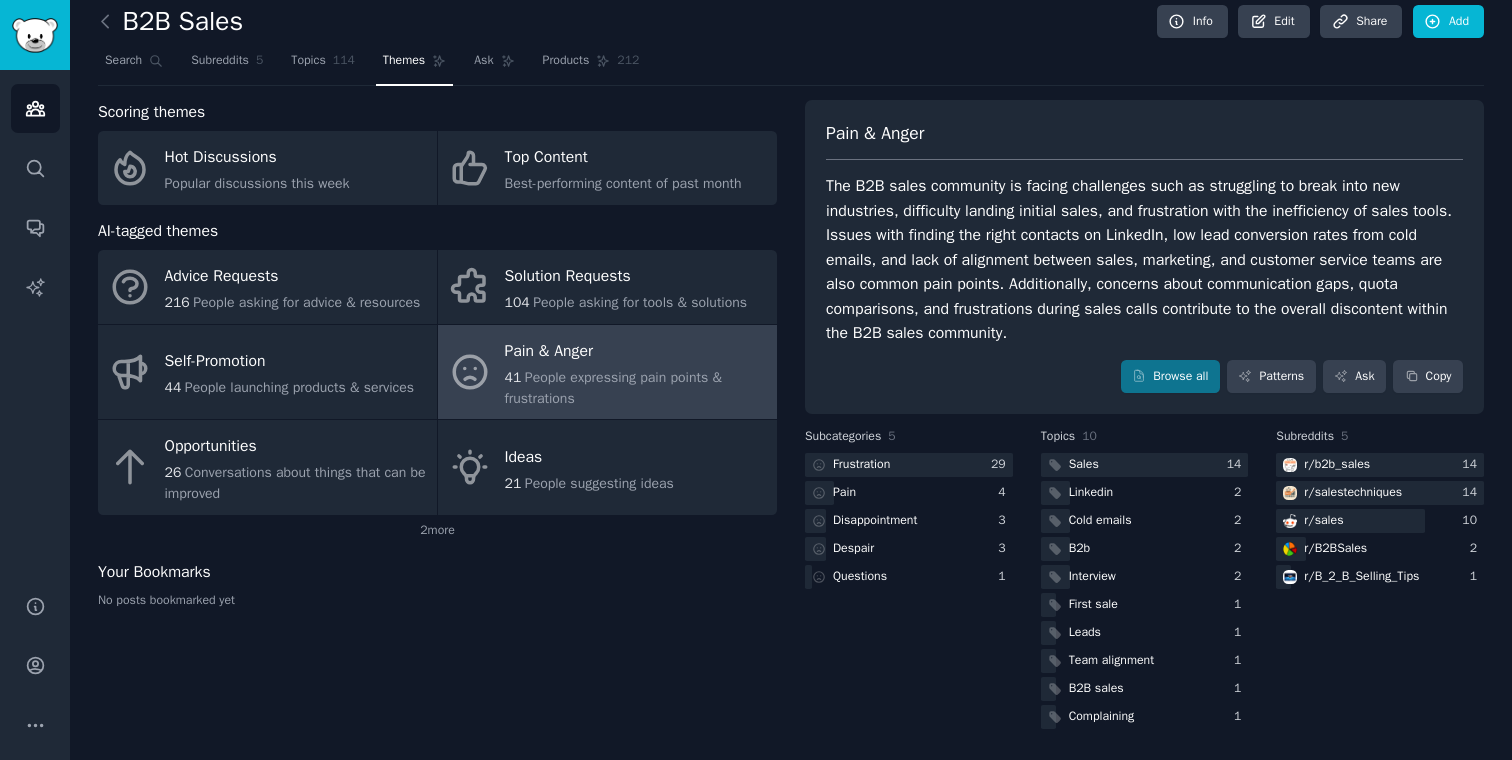 scroll, scrollTop: 0, scrollLeft: 0, axis: both 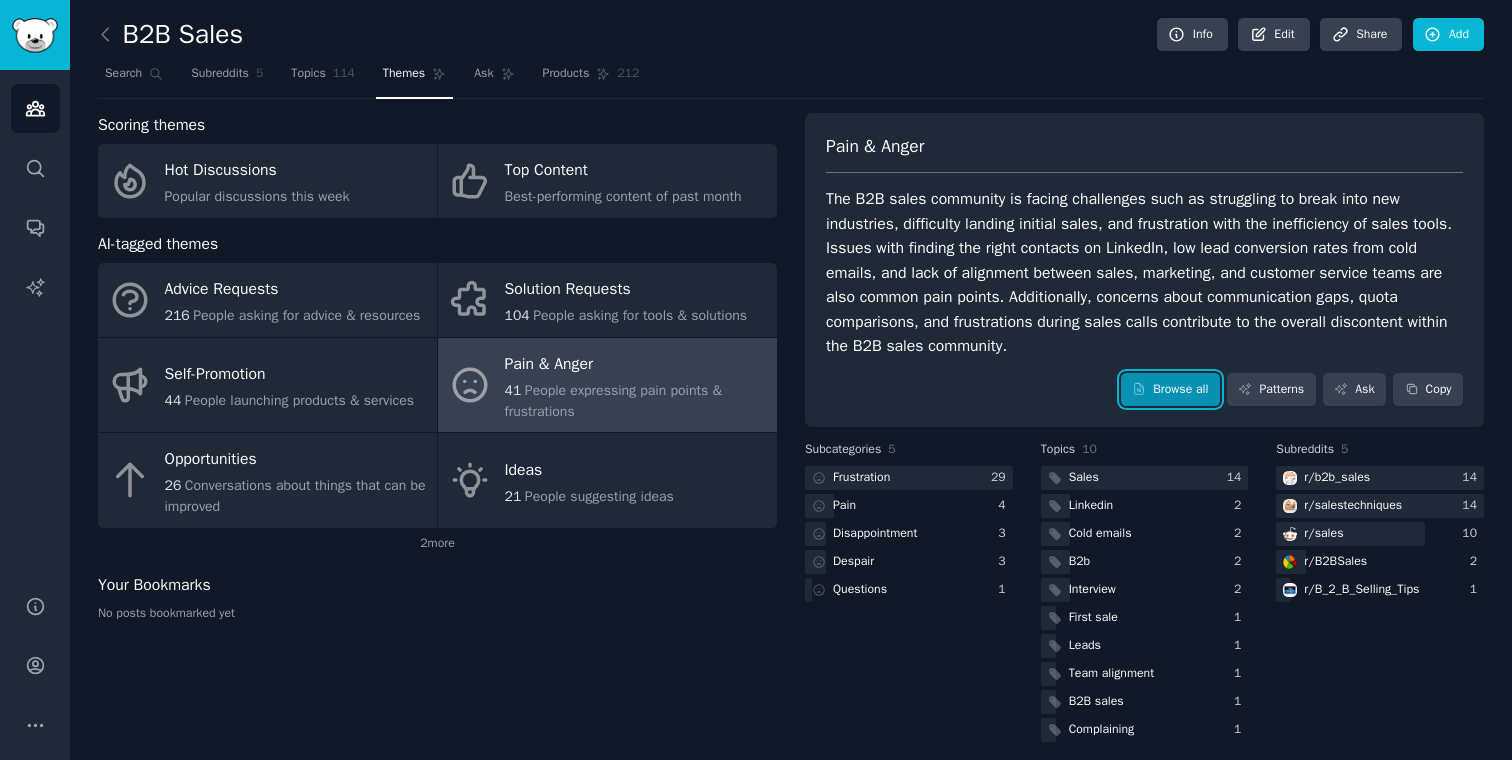 click on "Browse all" at bounding box center (1170, 390) 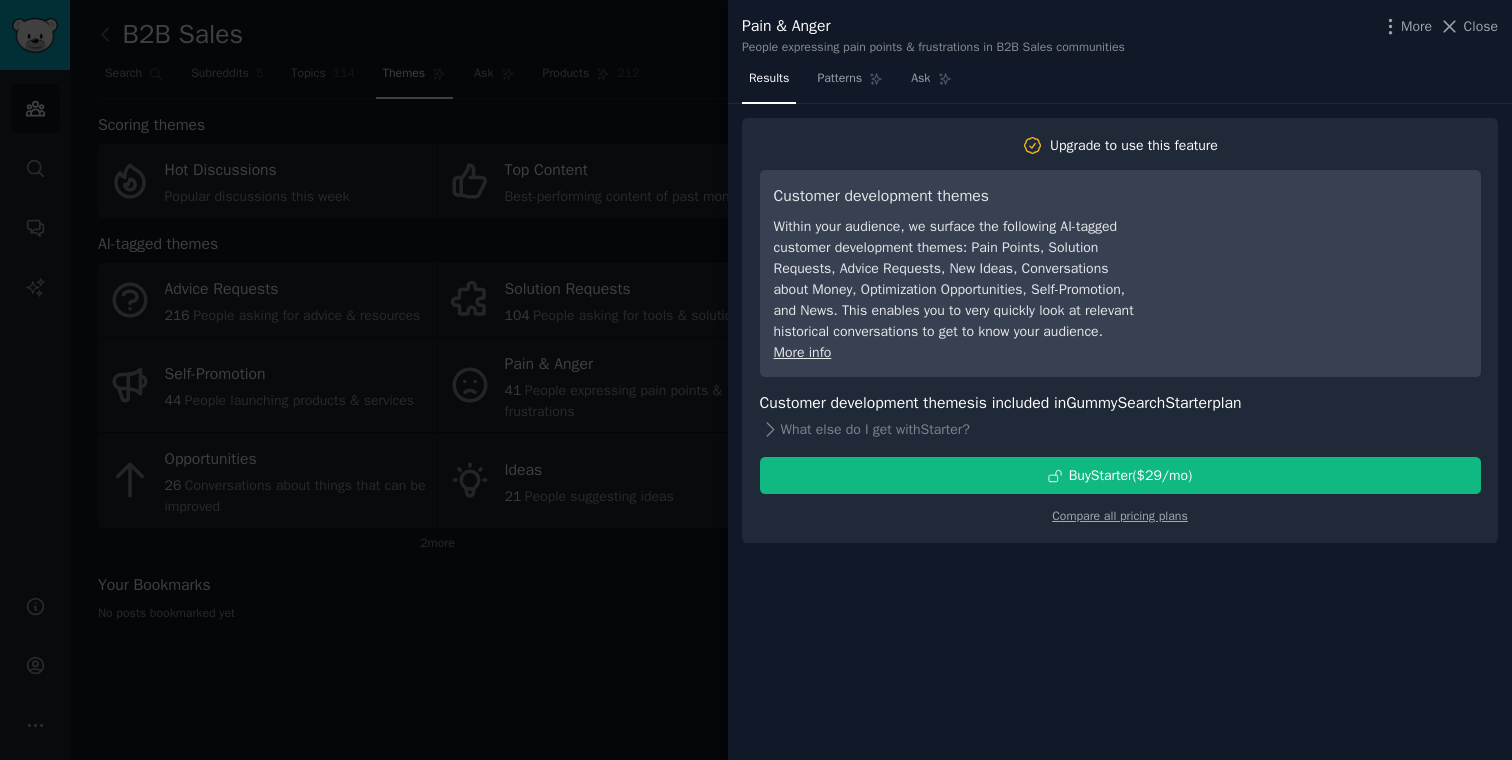 click at bounding box center [756, 380] 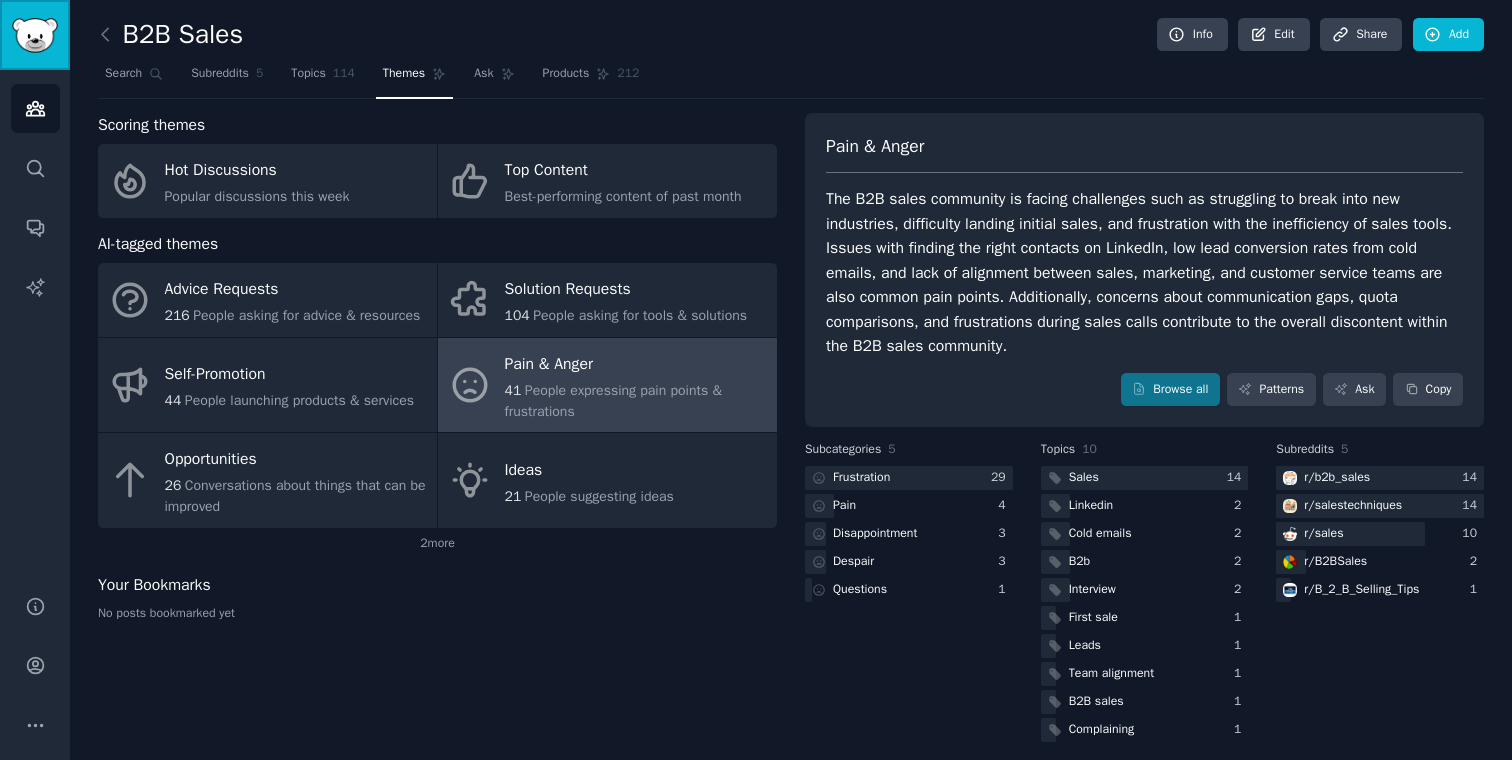 click at bounding box center [35, 35] 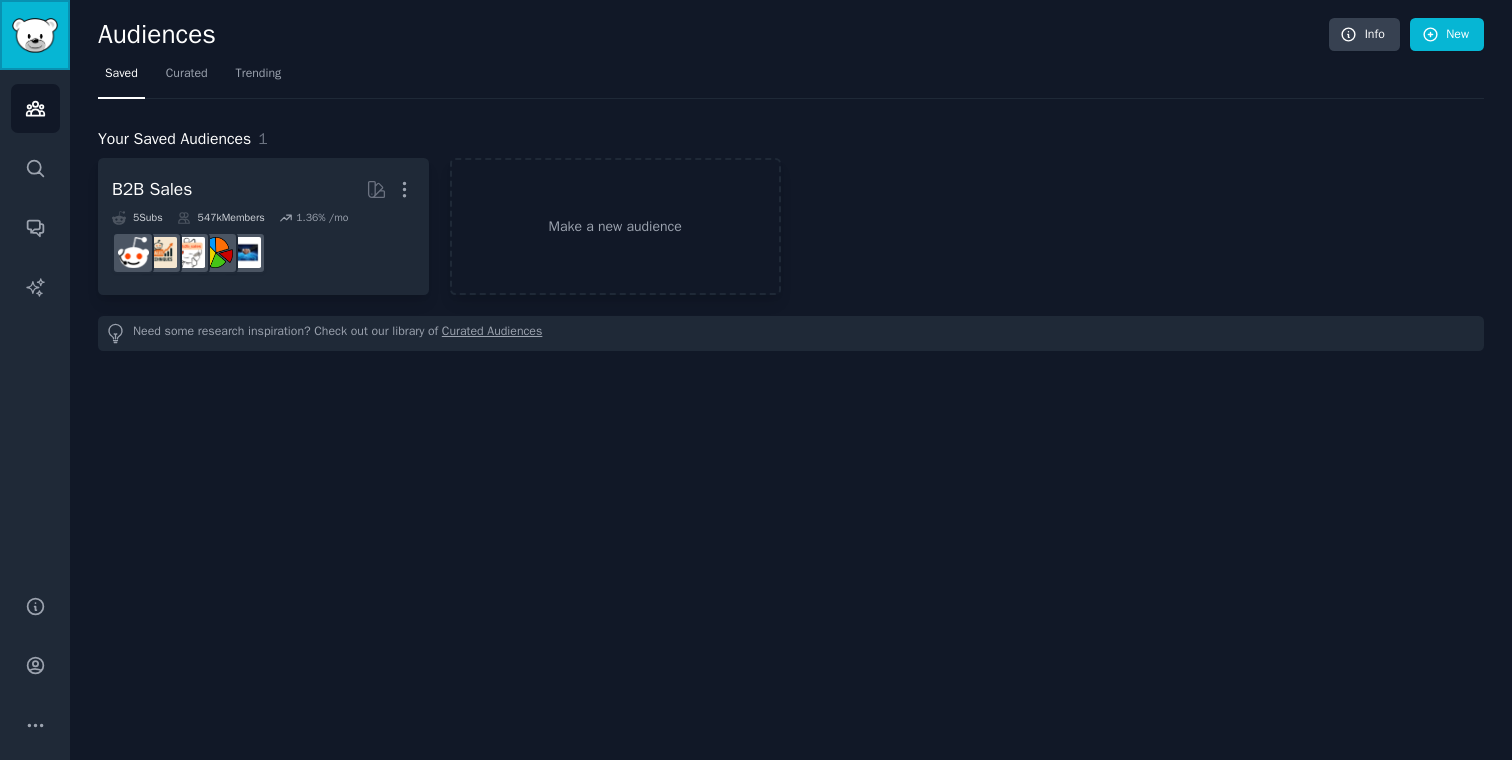 click at bounding box center (35, 35) 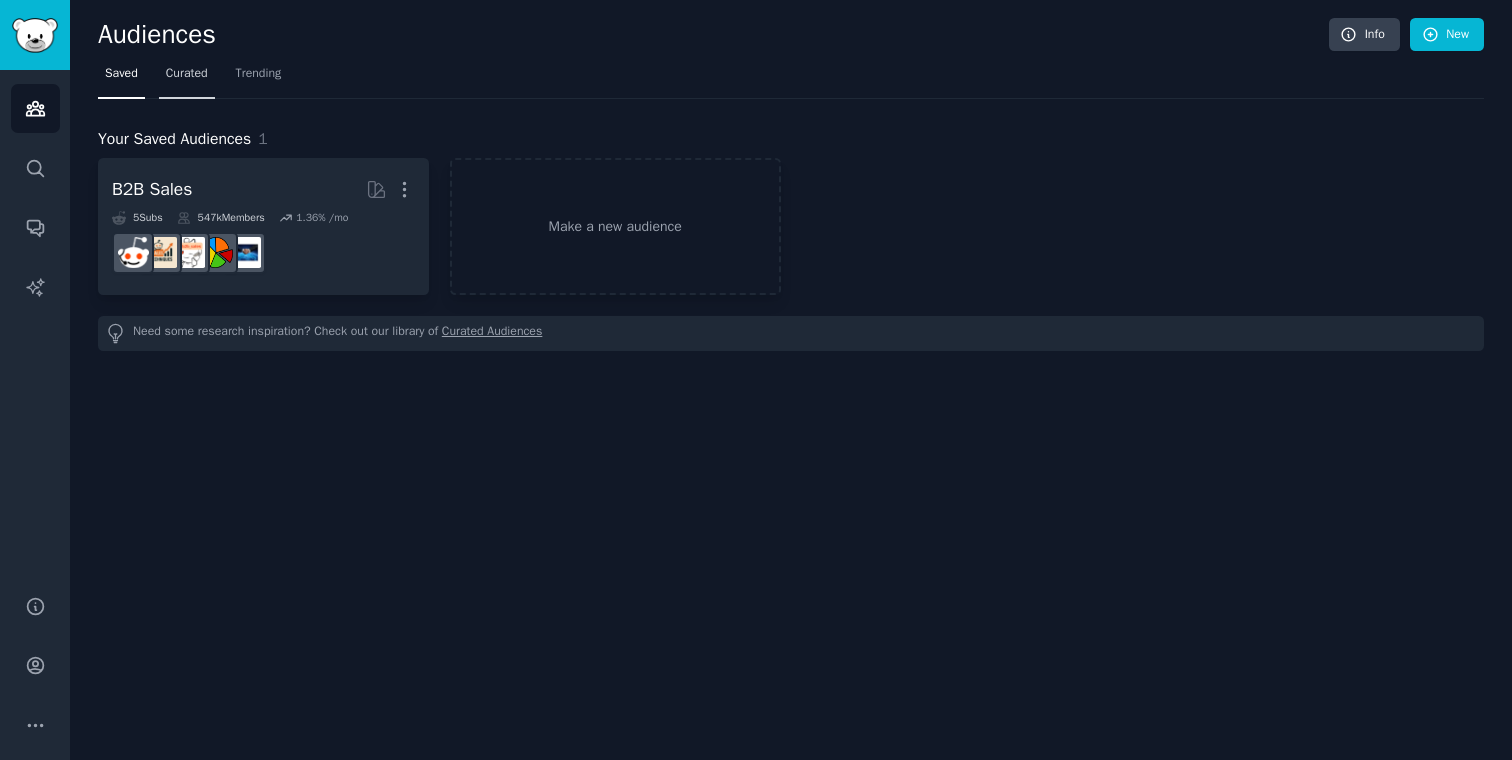 click on "Curated" at bounding box center (187, 78) 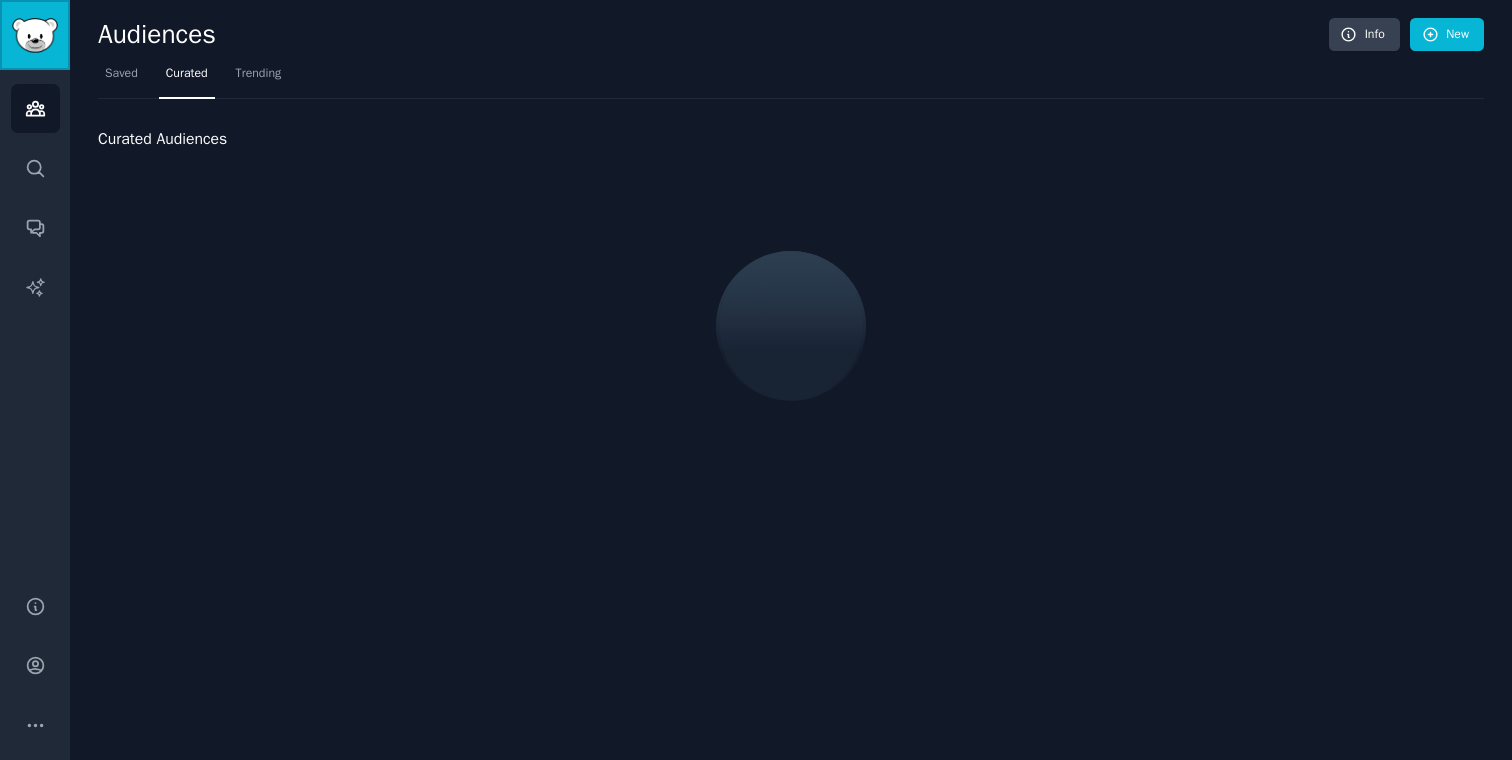 click at bounding box center (35, 35) 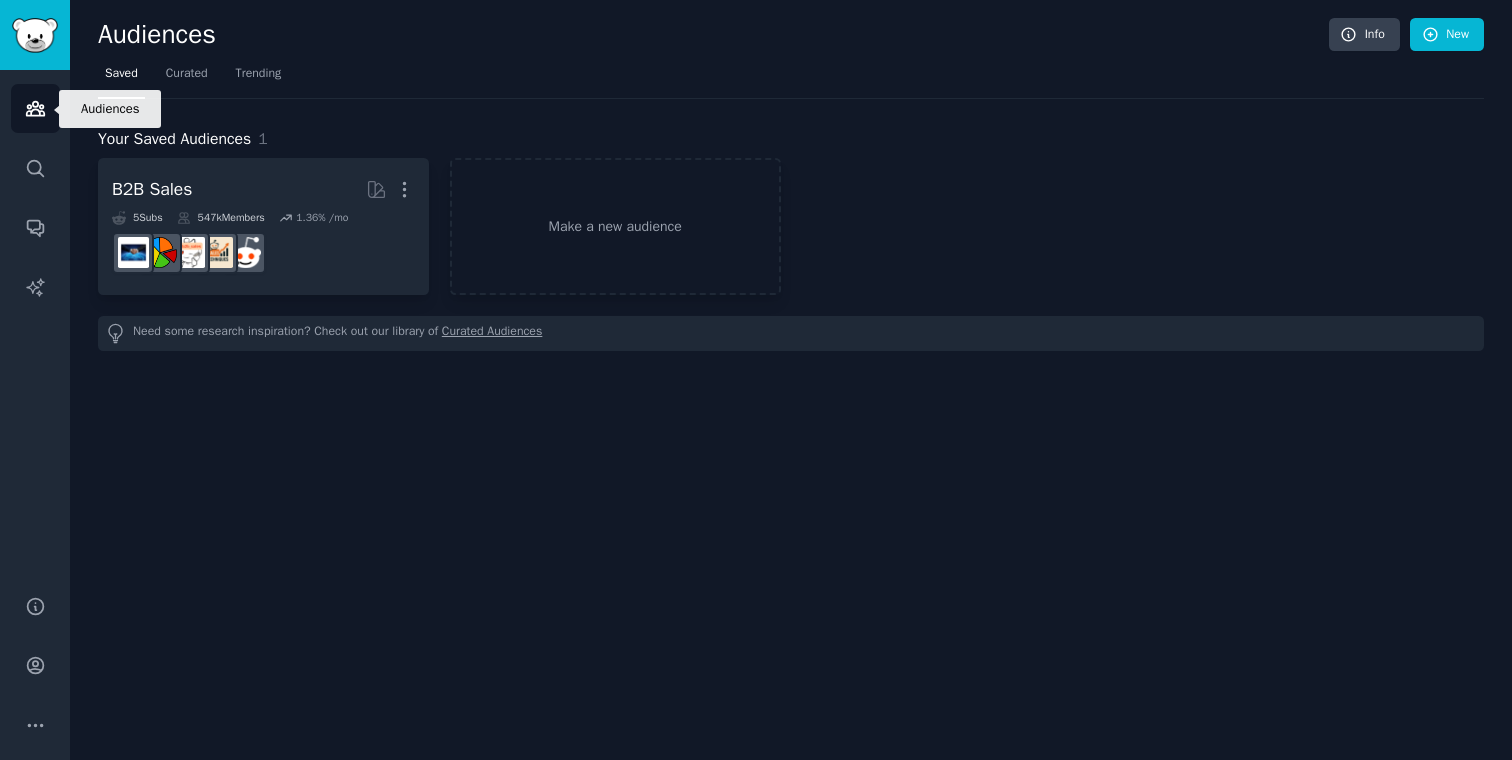 click 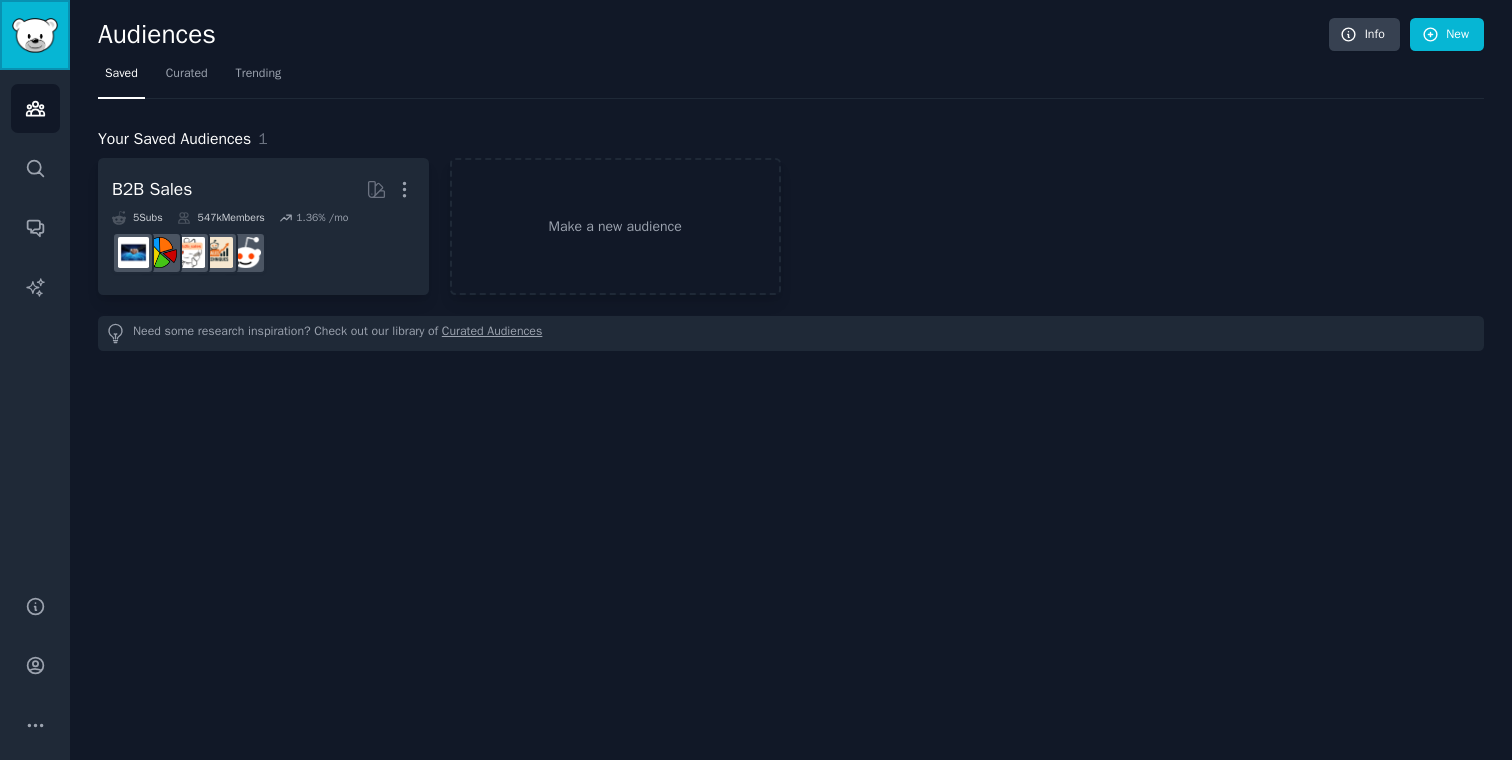 click at bounding box center (35, 35) 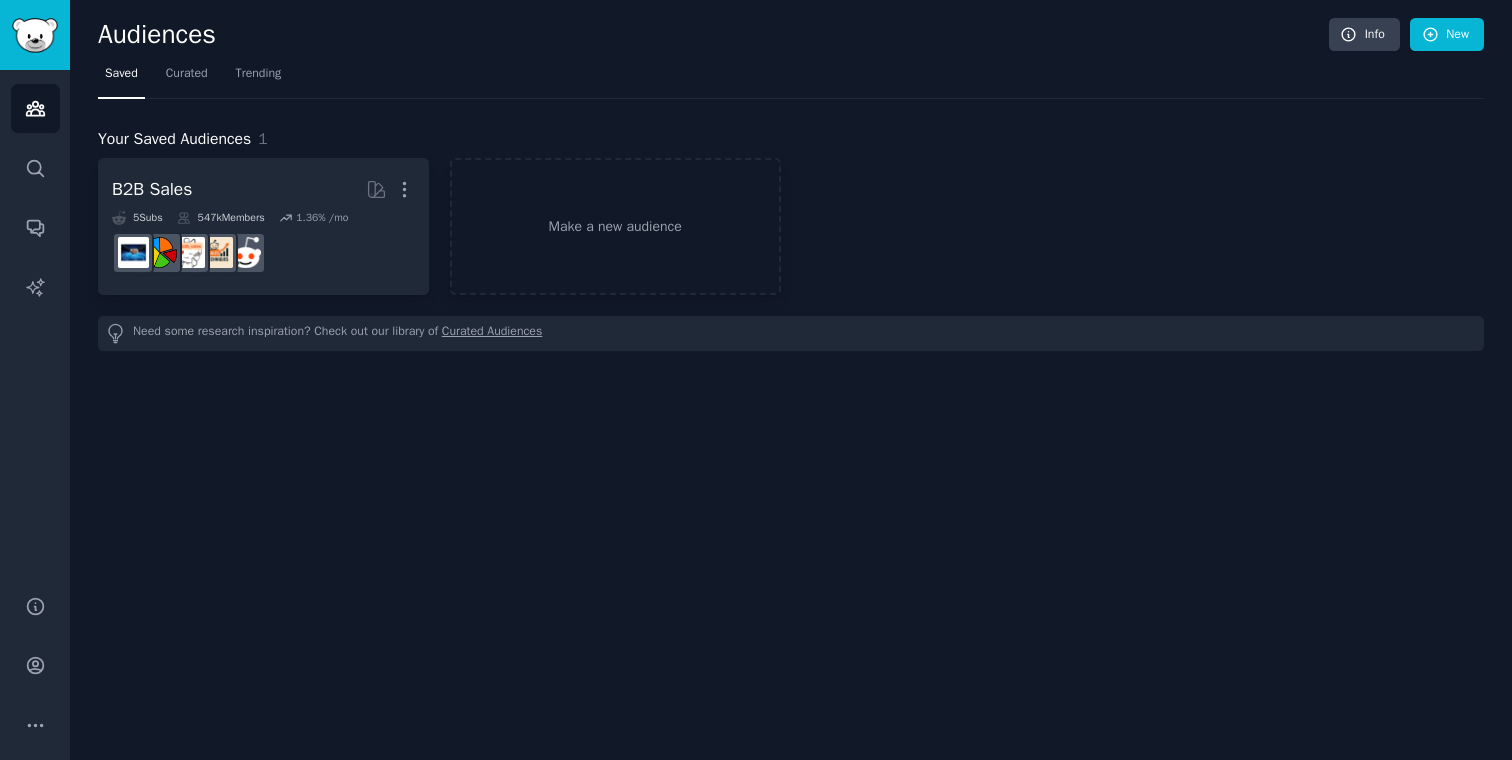 click on "Audiences" at bounding box center (713, 35) 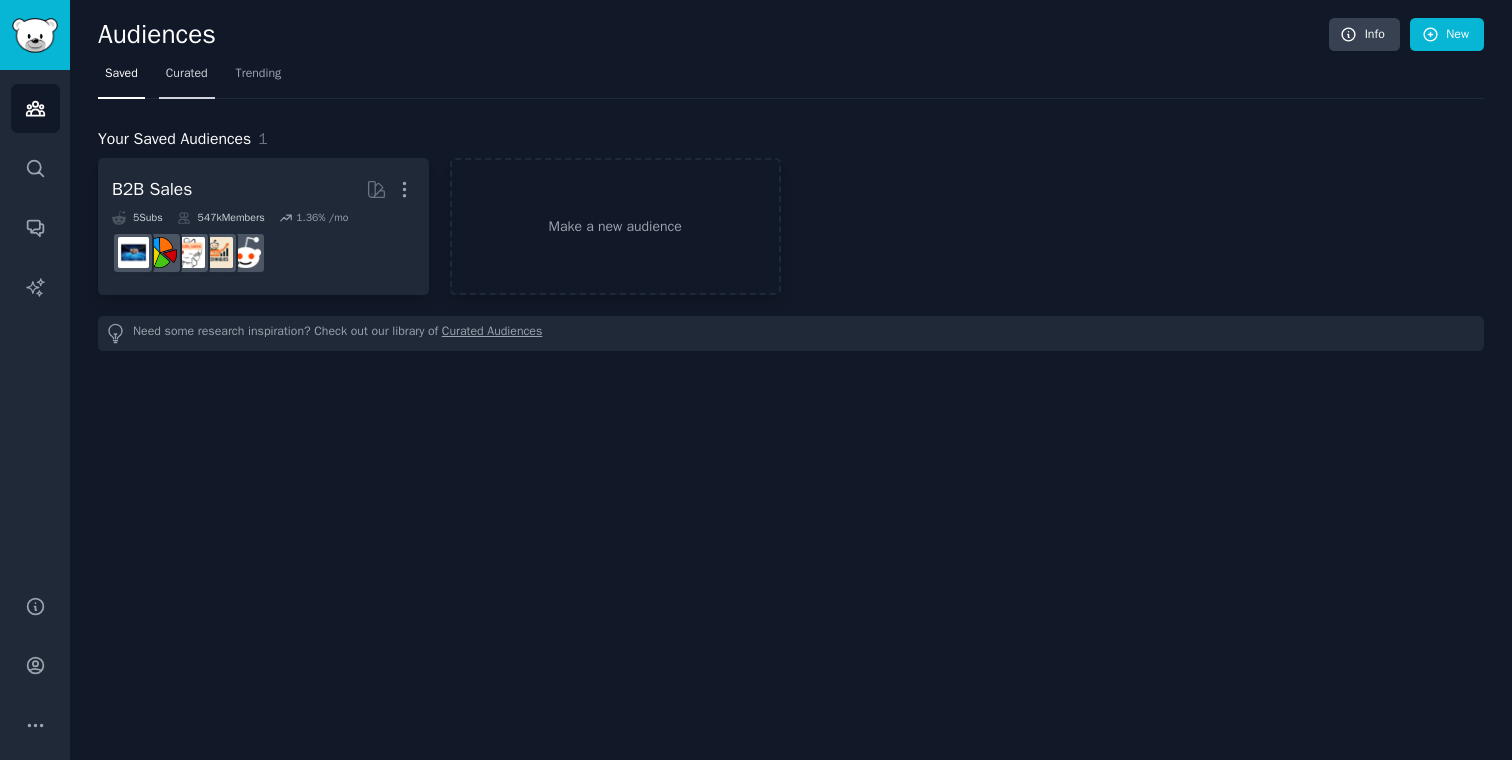 click on "Curated" at bounding box center (187, 74) 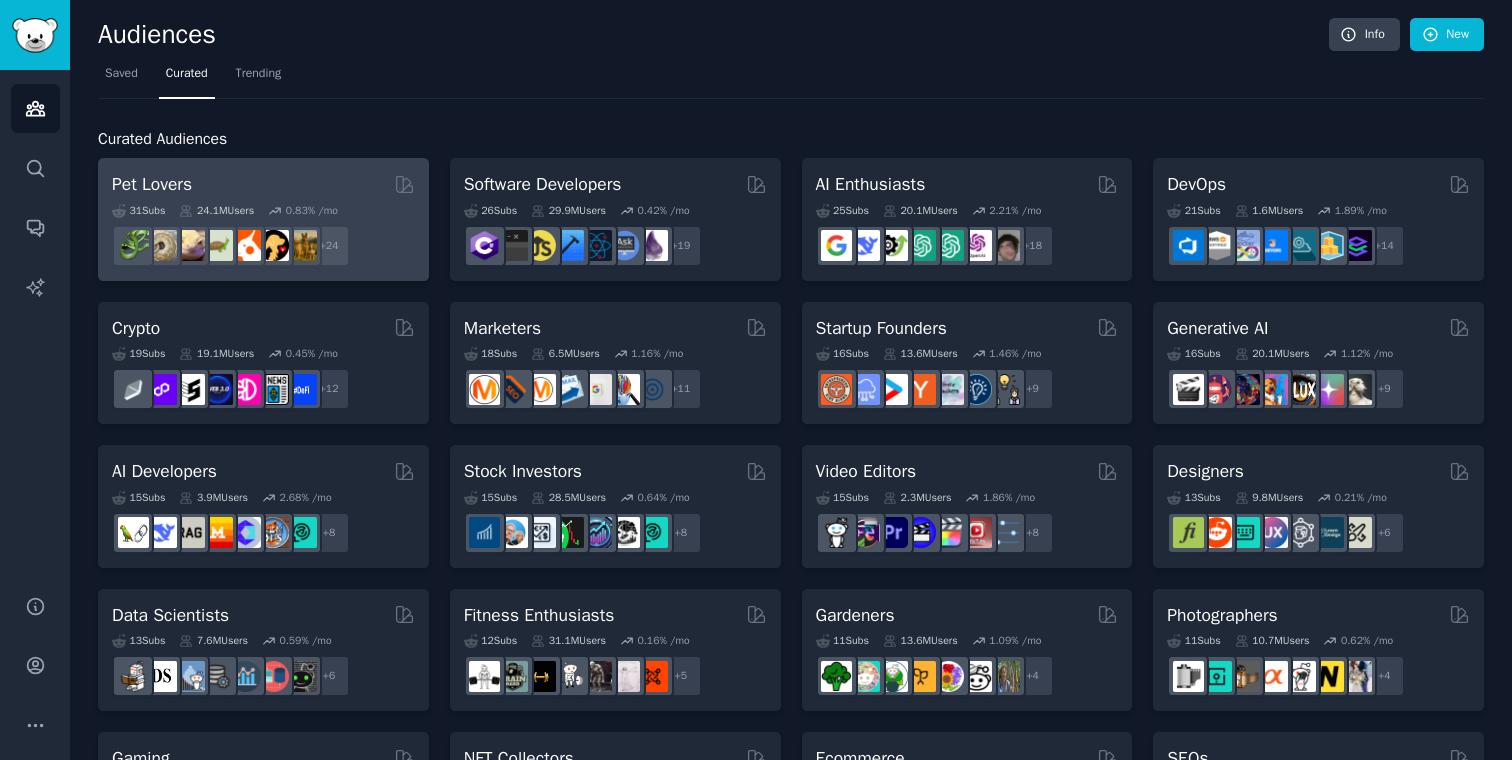 scroll, scrollTop: 840, scrollLeft: 0, axis: vertical 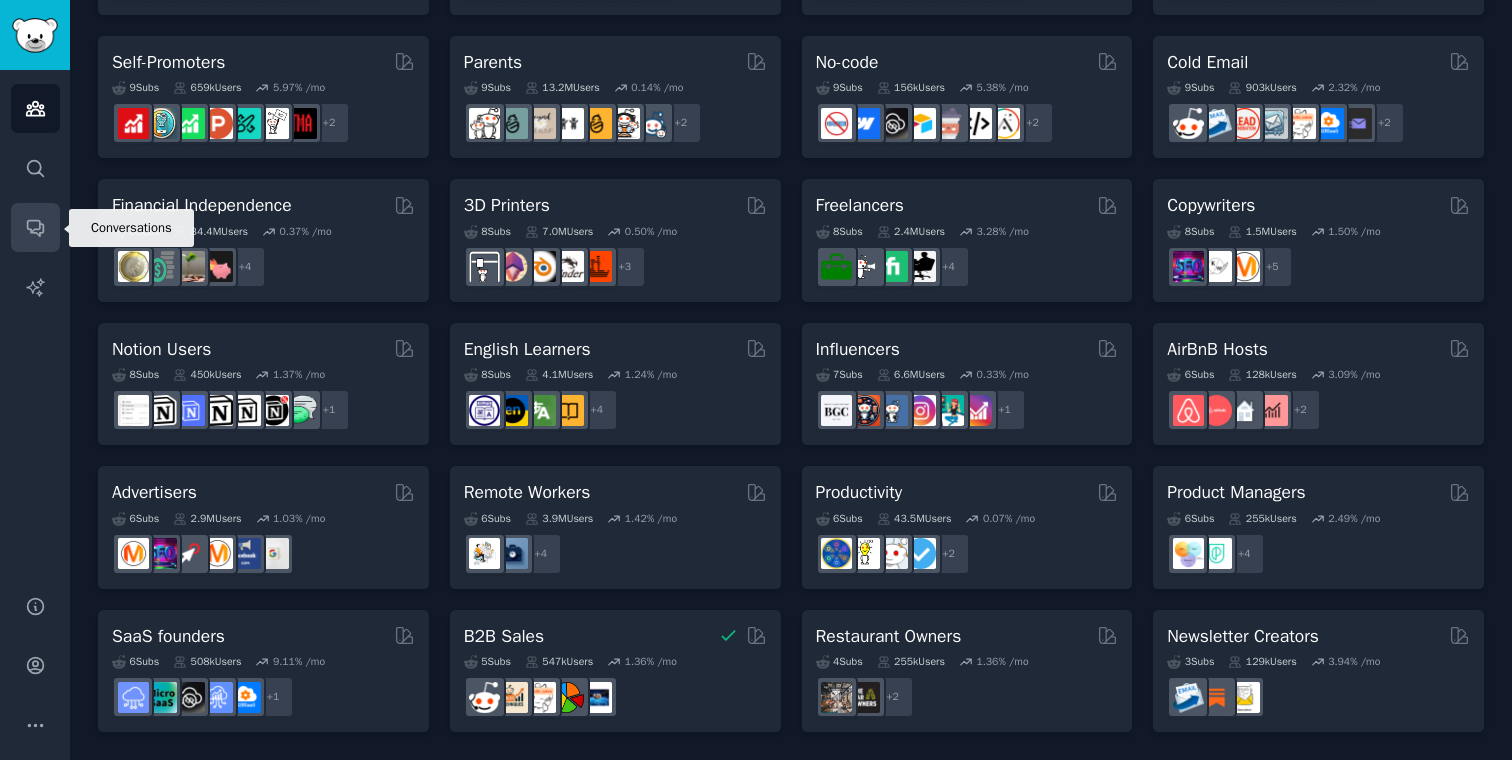 click 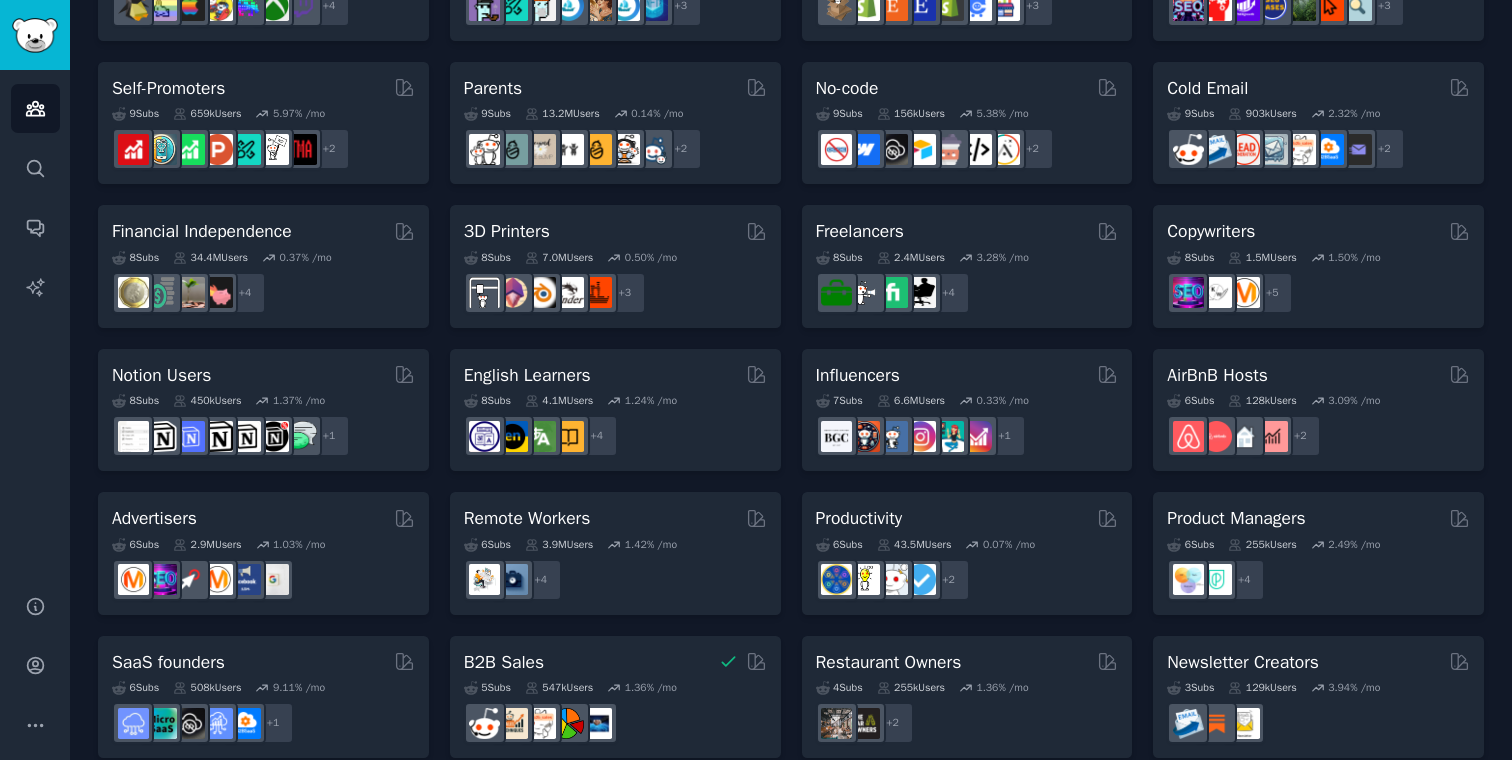 scroll, scrollTop: 840, scrollLeft: 0, axis: vertical 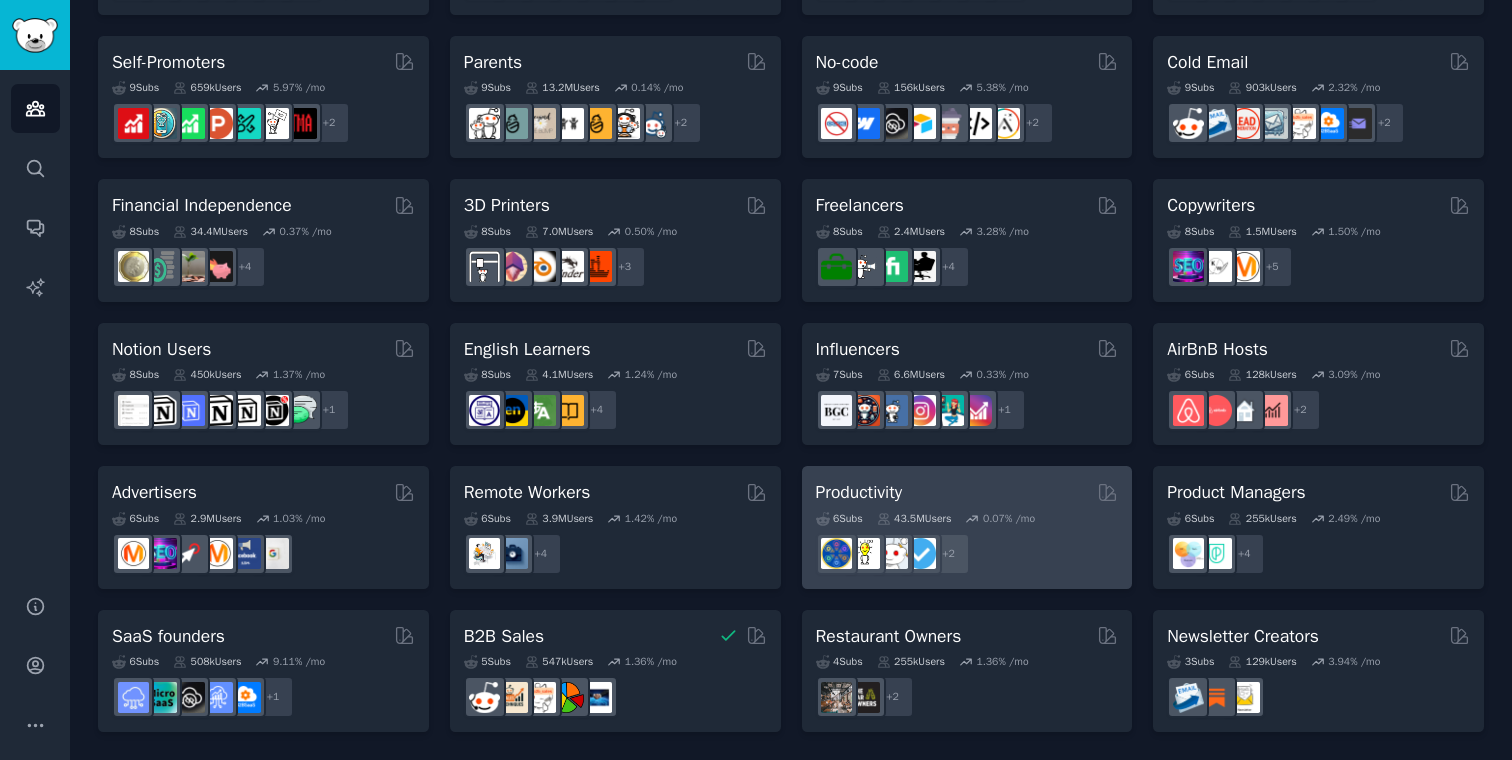 click on "Productivity" at bounding box center (859, 492) 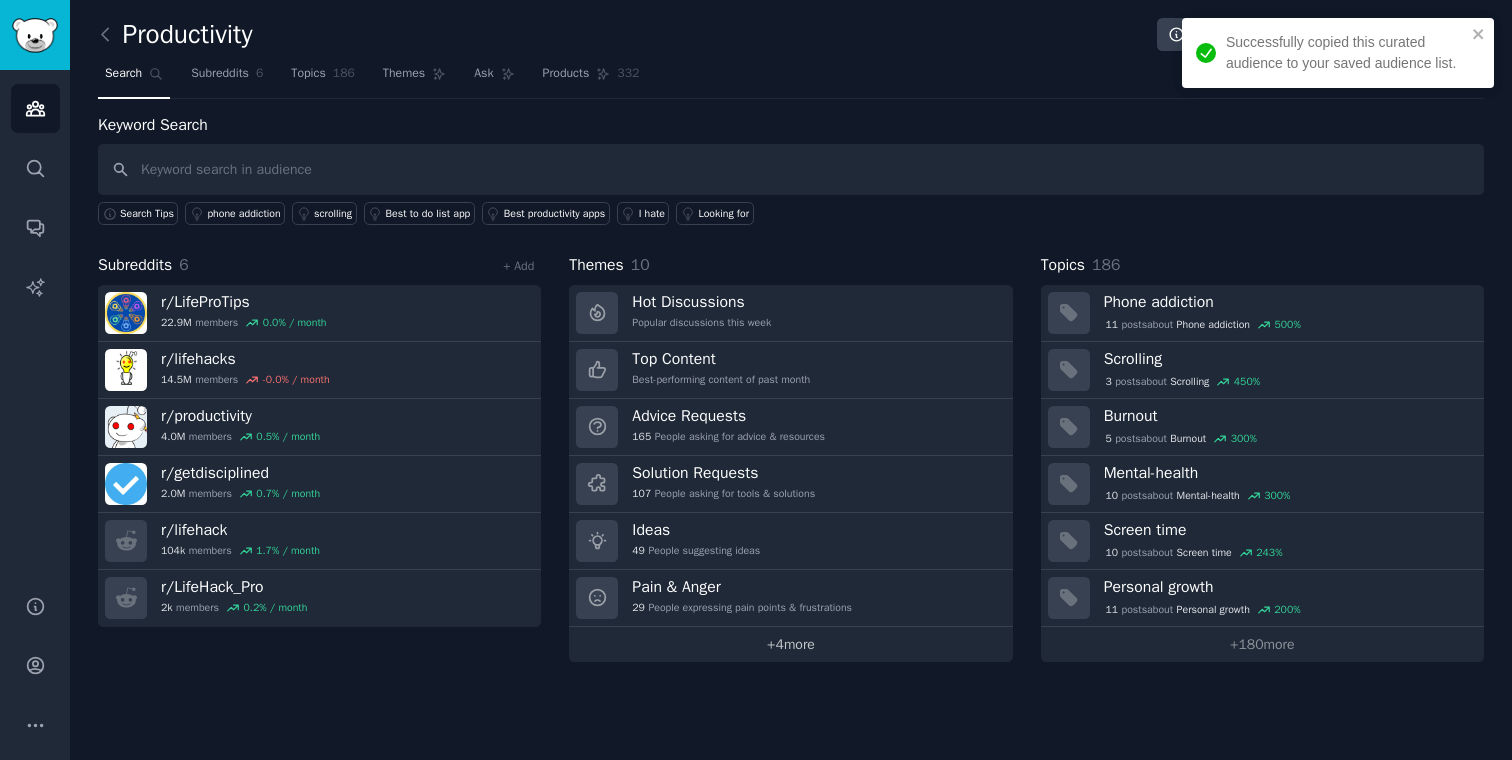 click on "+  4  more" at bounding box center (790, 644) 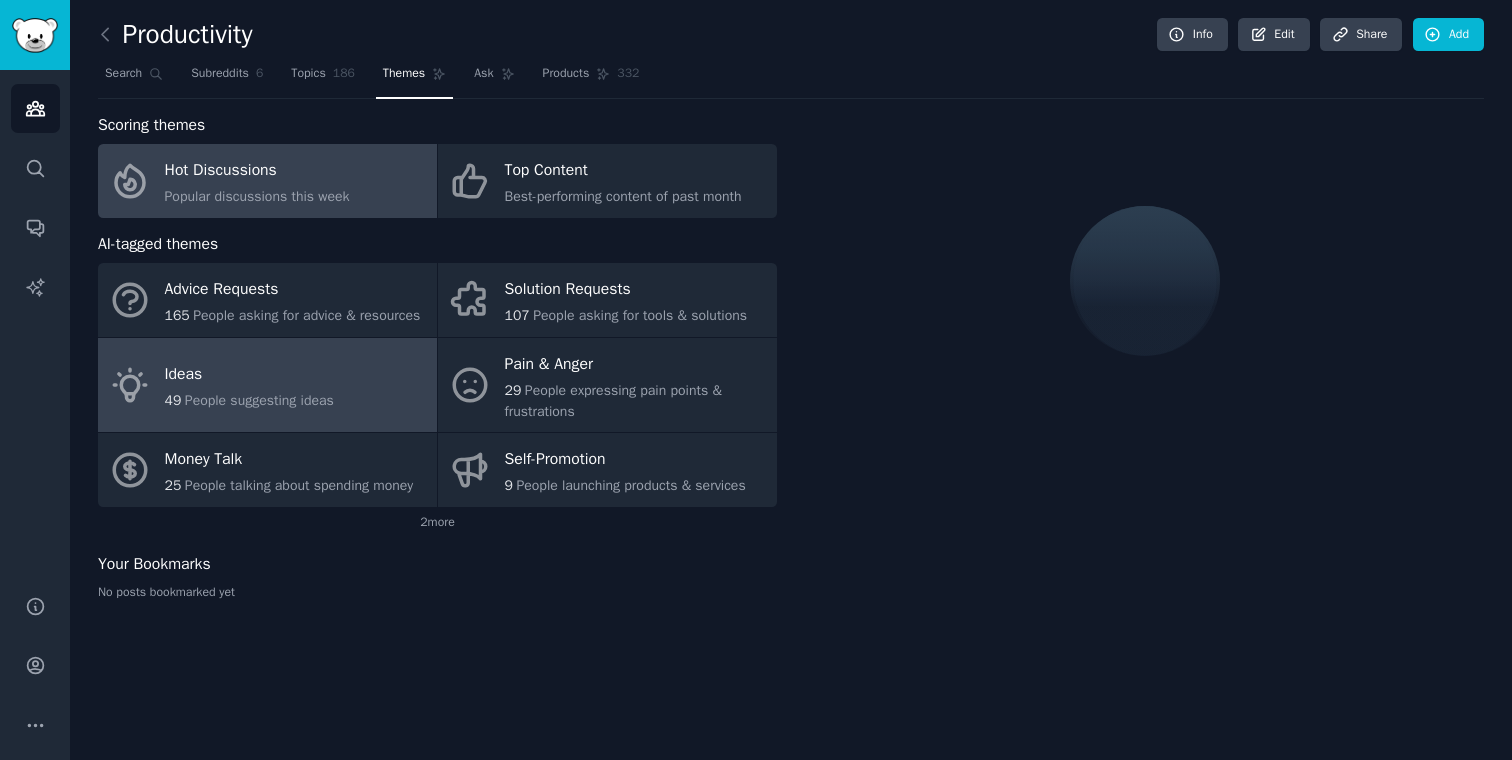 click on "People suggesting ideas" at bounding box center (259, 400) 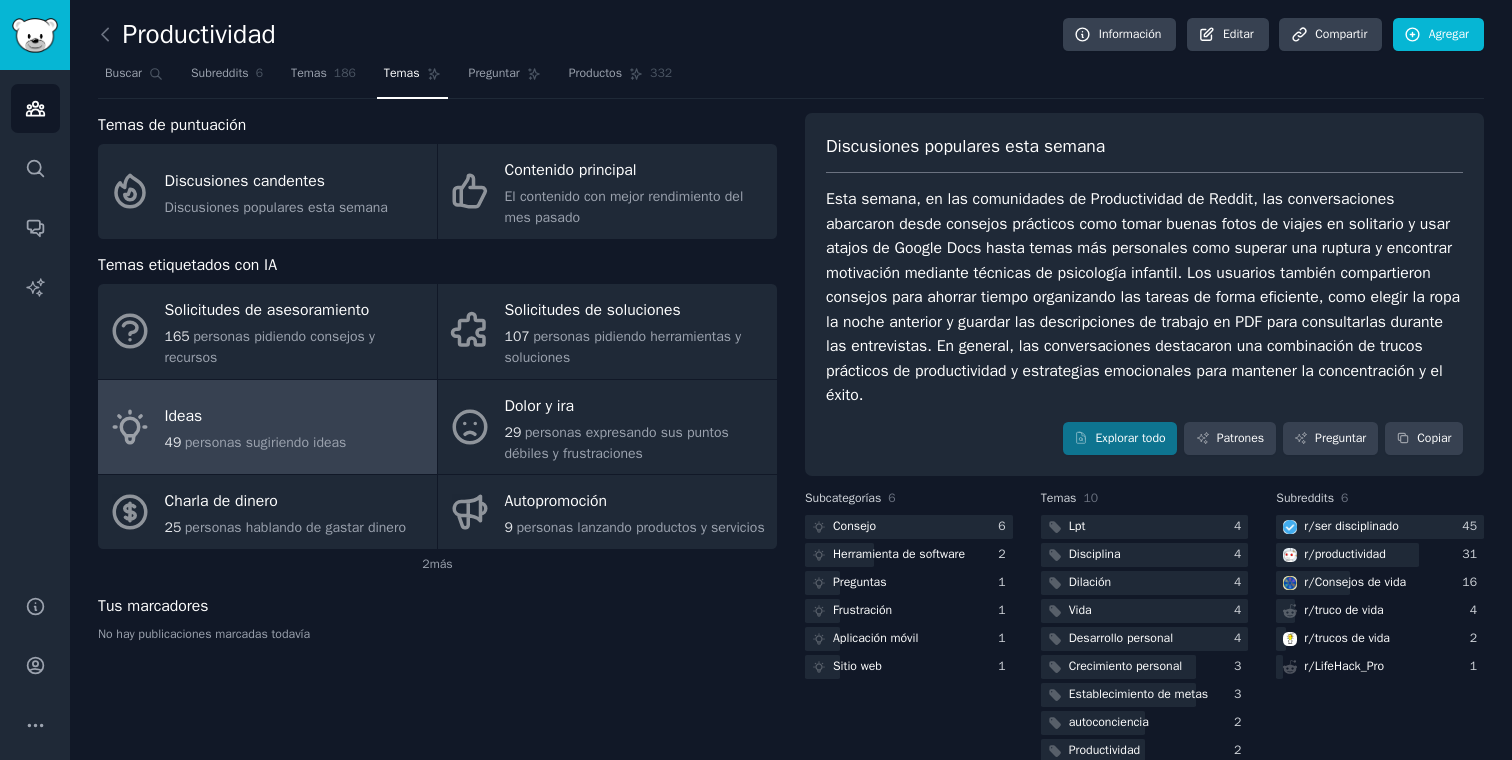 click on "Buscar Subreddits 6 Temas 186 Temas Preguntar Productos 332" at bounding box center [791, 78] 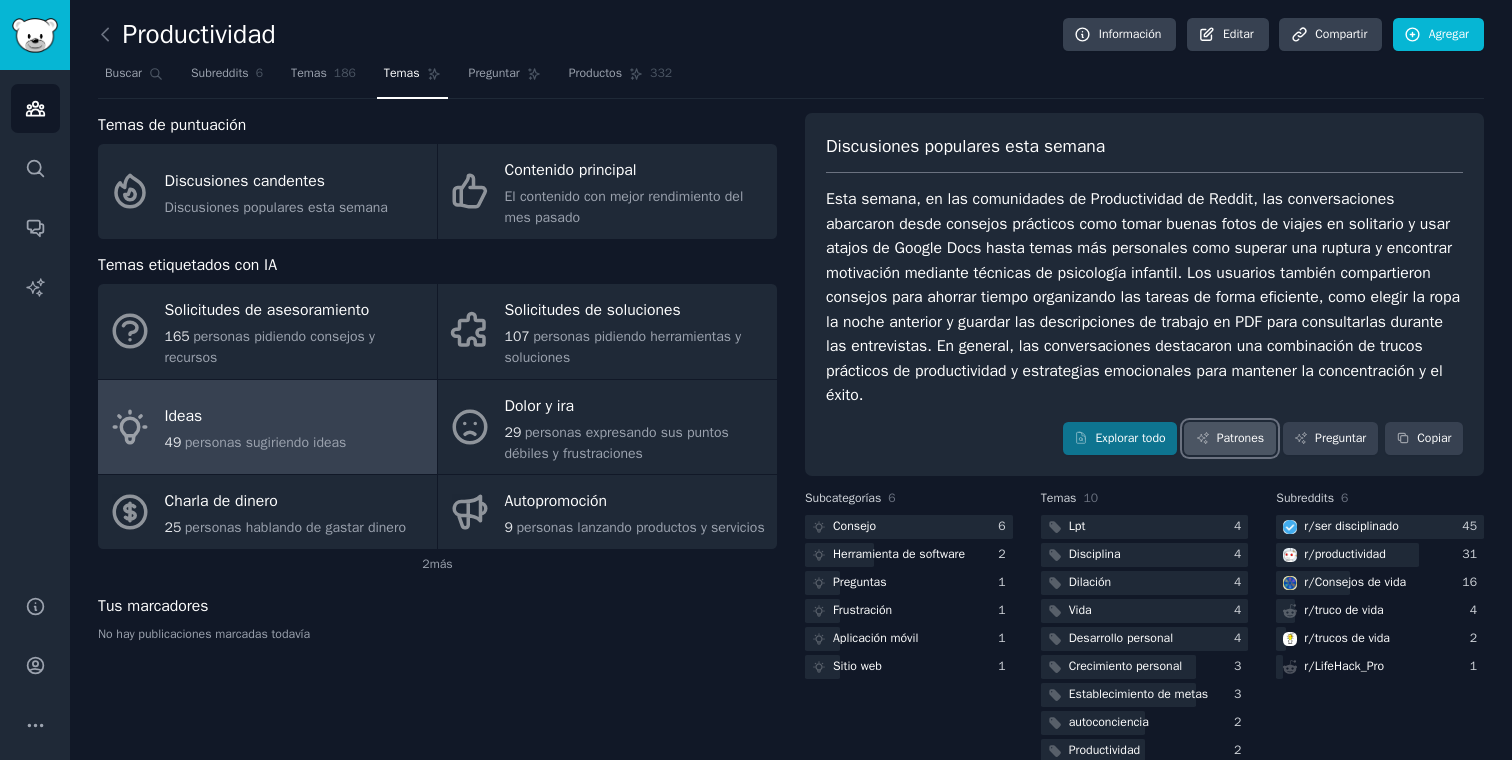 click on "Patrones" at bounding box center [1240, 438] 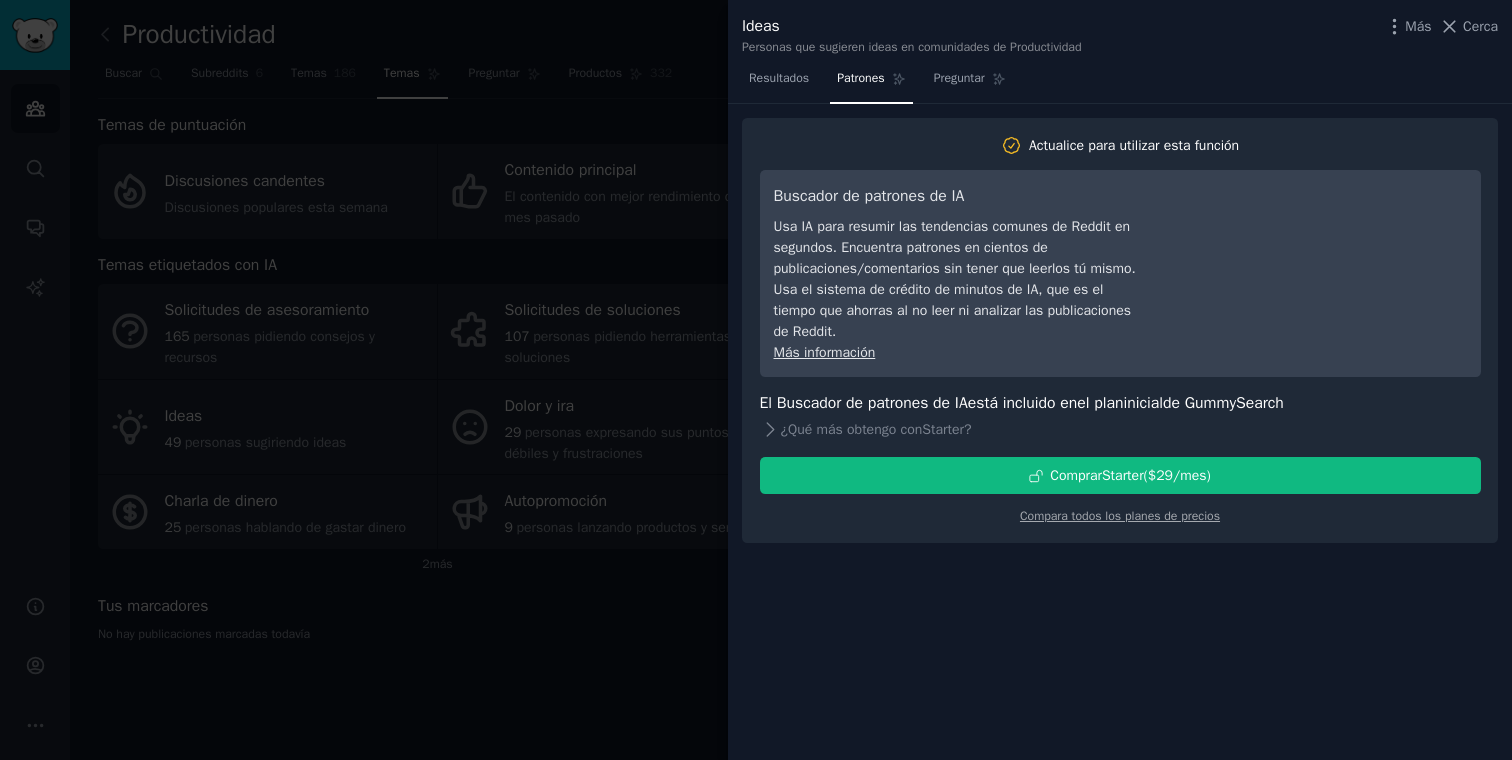 click at bounding box center (756, 380) 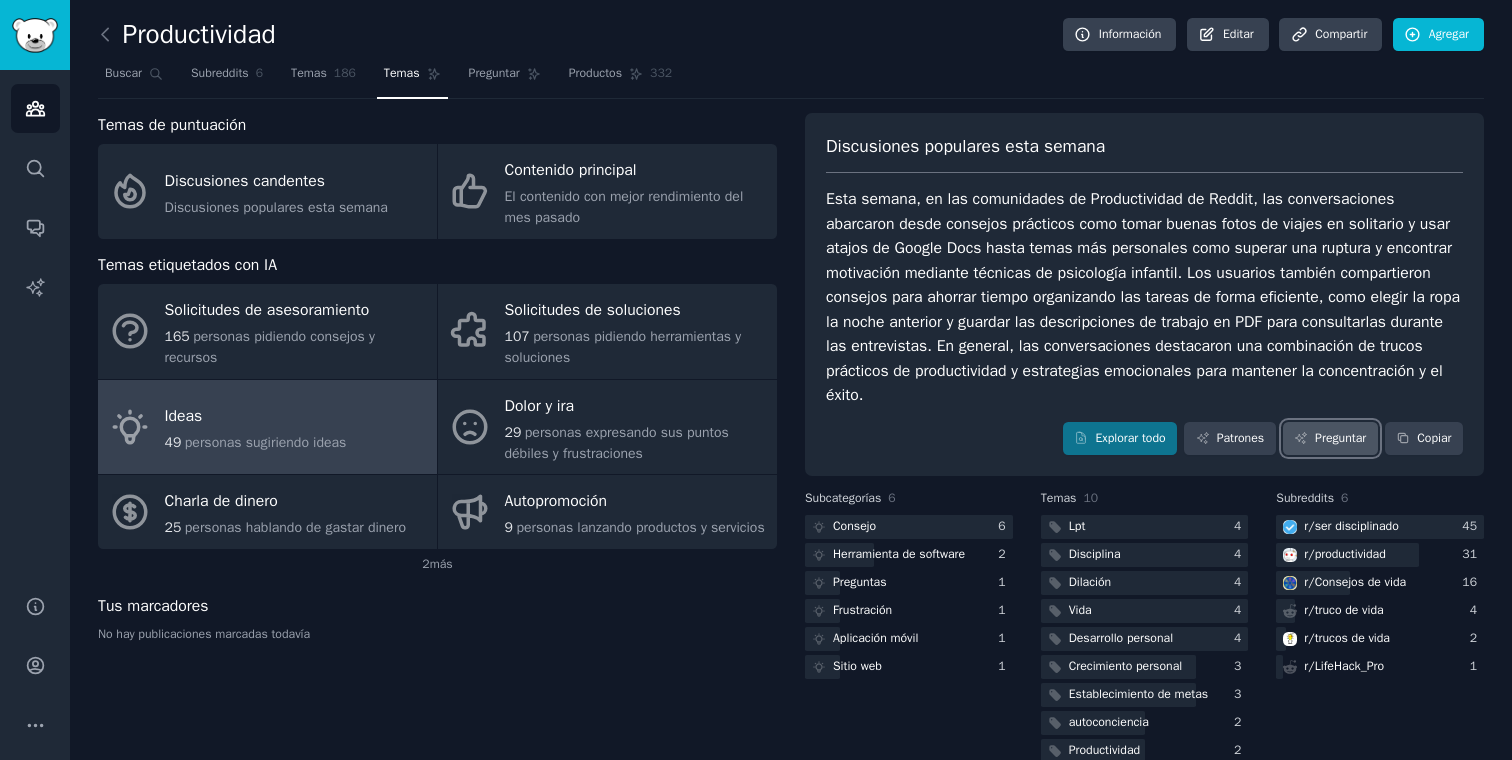 click on "Preguntar" at bounding box center [1330, 439] 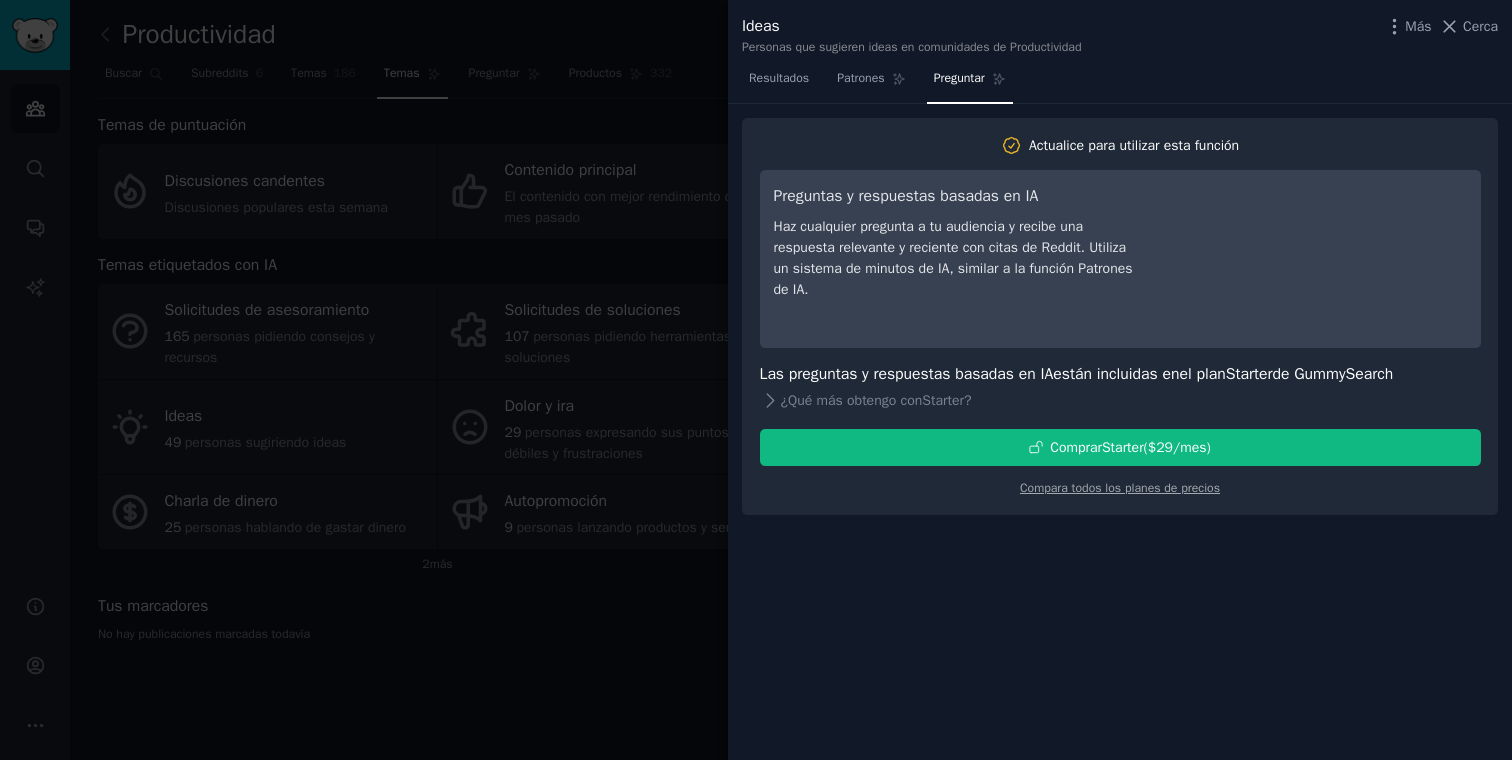 click at bounding box center [756, 380] 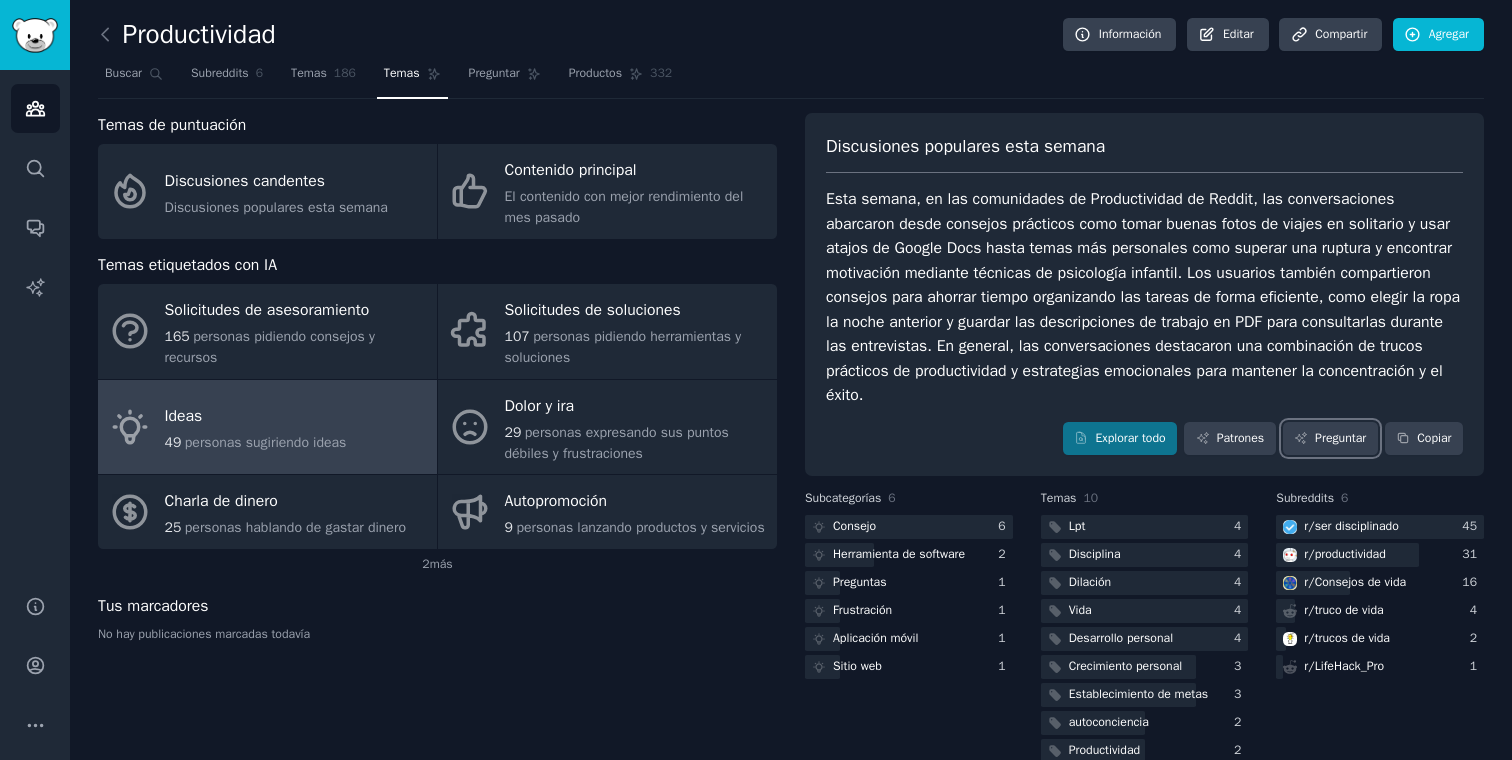 scroll, scrollTop: 62, scrollLeft: 0, axis: vertical 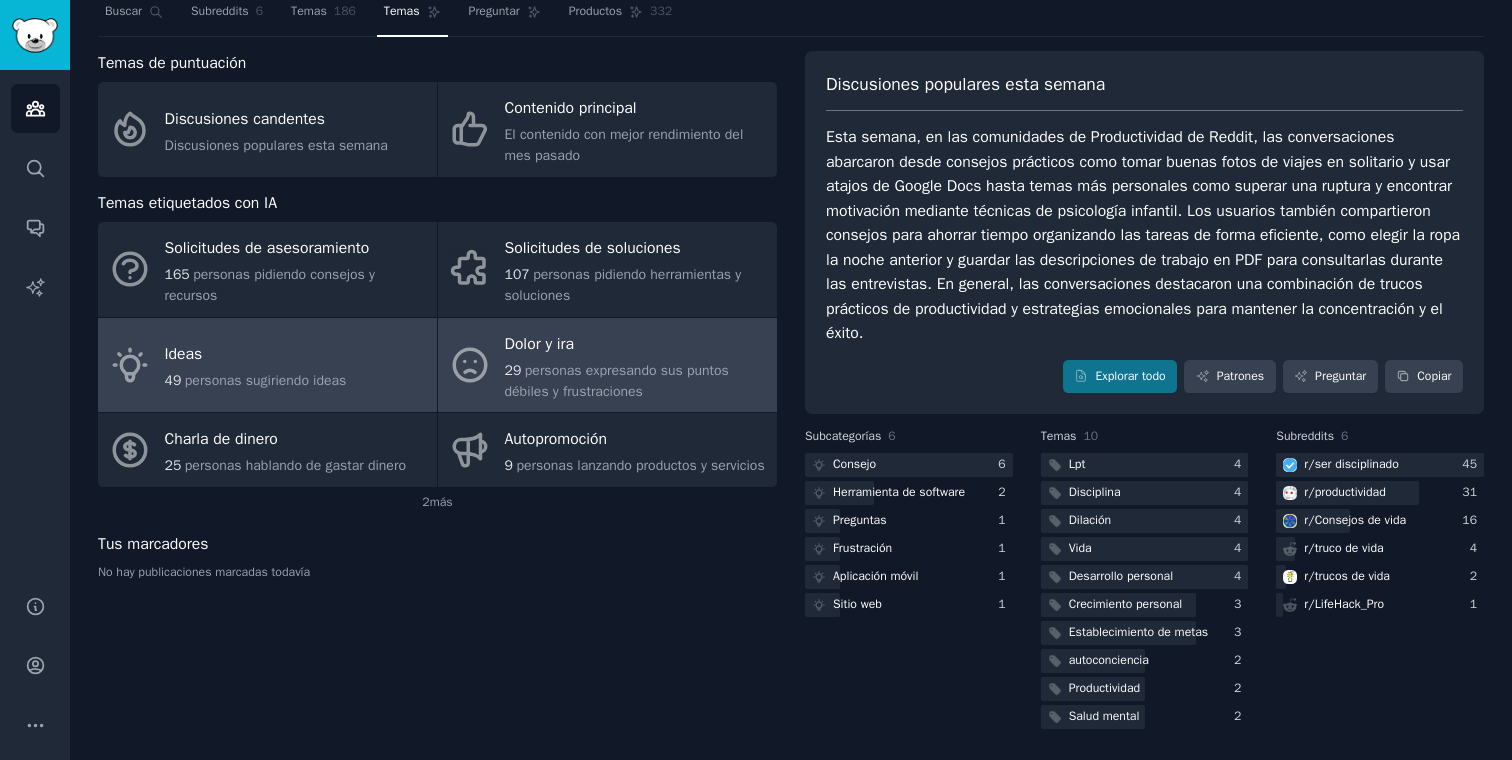 click on "personas expresando sus puntos débiles y frustraciones" at bounding box center (617, 381) 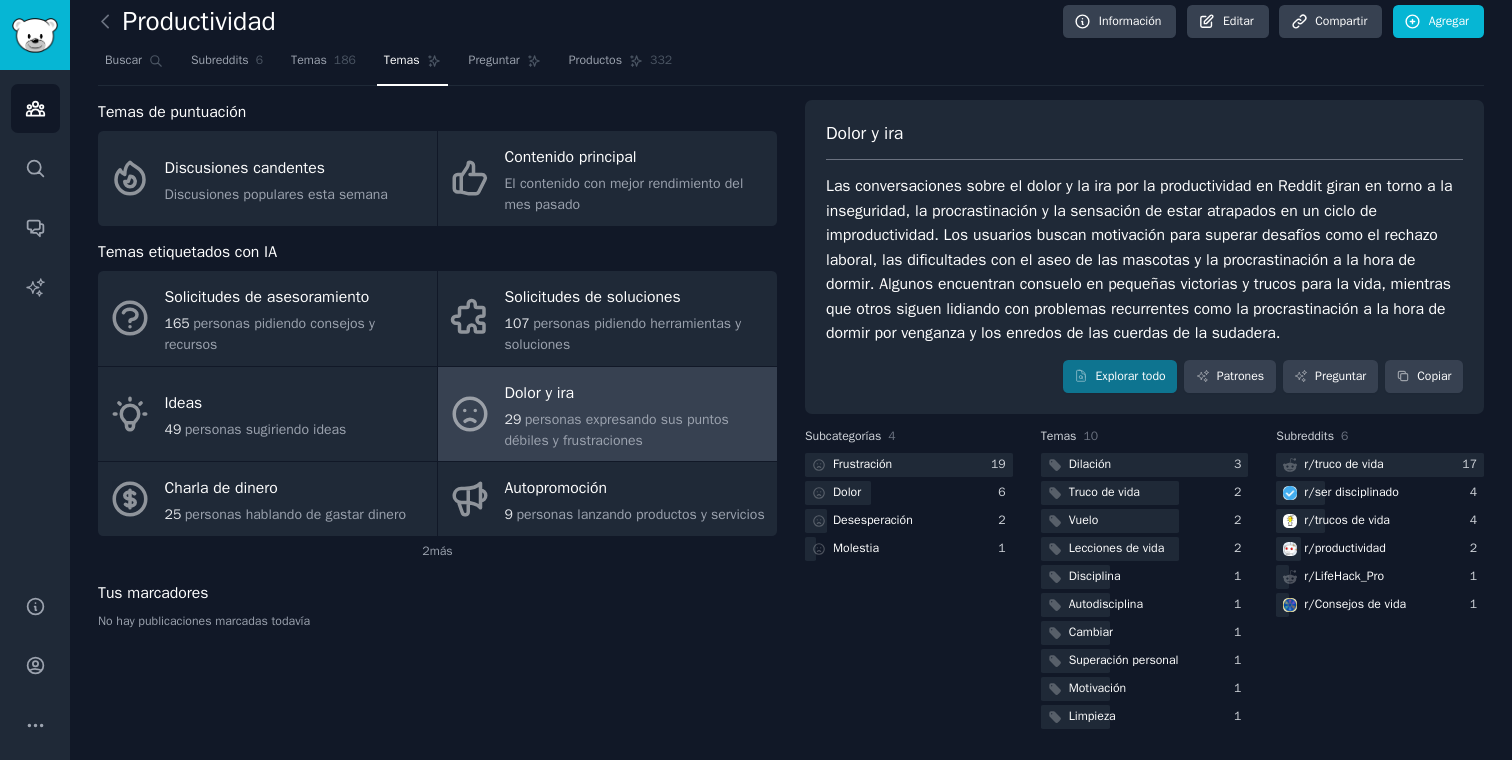 scroll, scrollTop: 0, scrollLeft: 0, axis: both 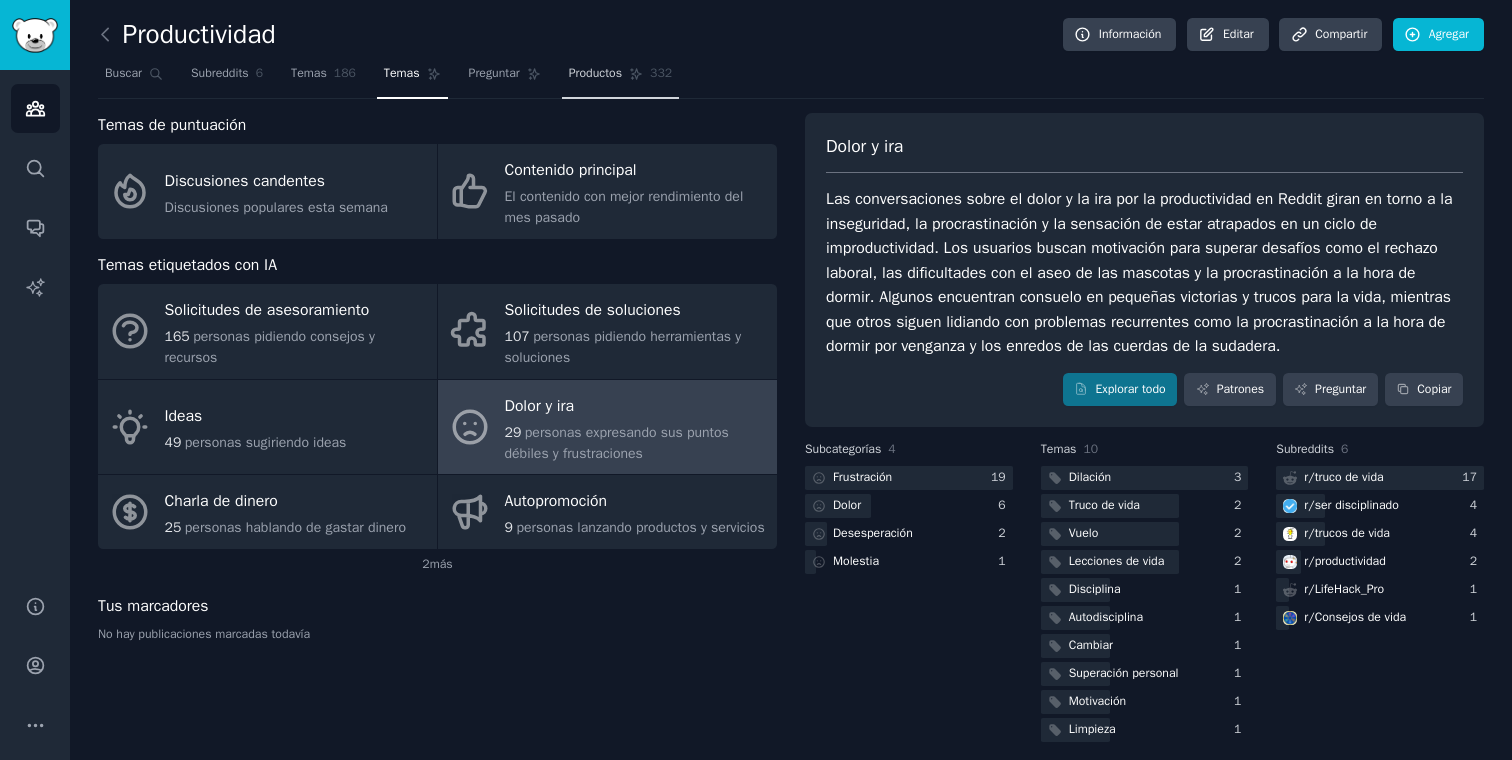 click on "Productos" at bounding box center (595, 74) 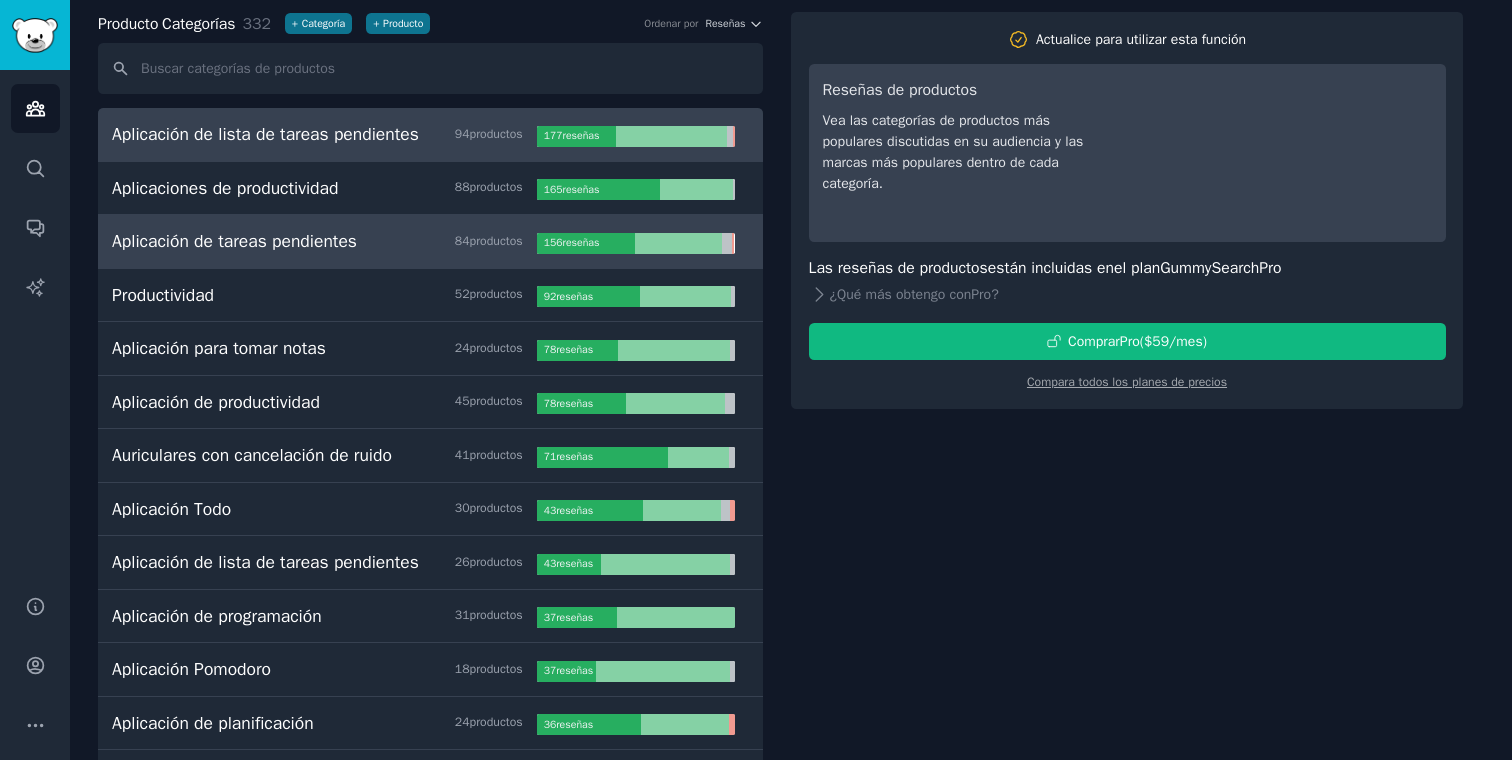 scroll, scrollTop: 157, scrollLeft: 0, axis: vertical 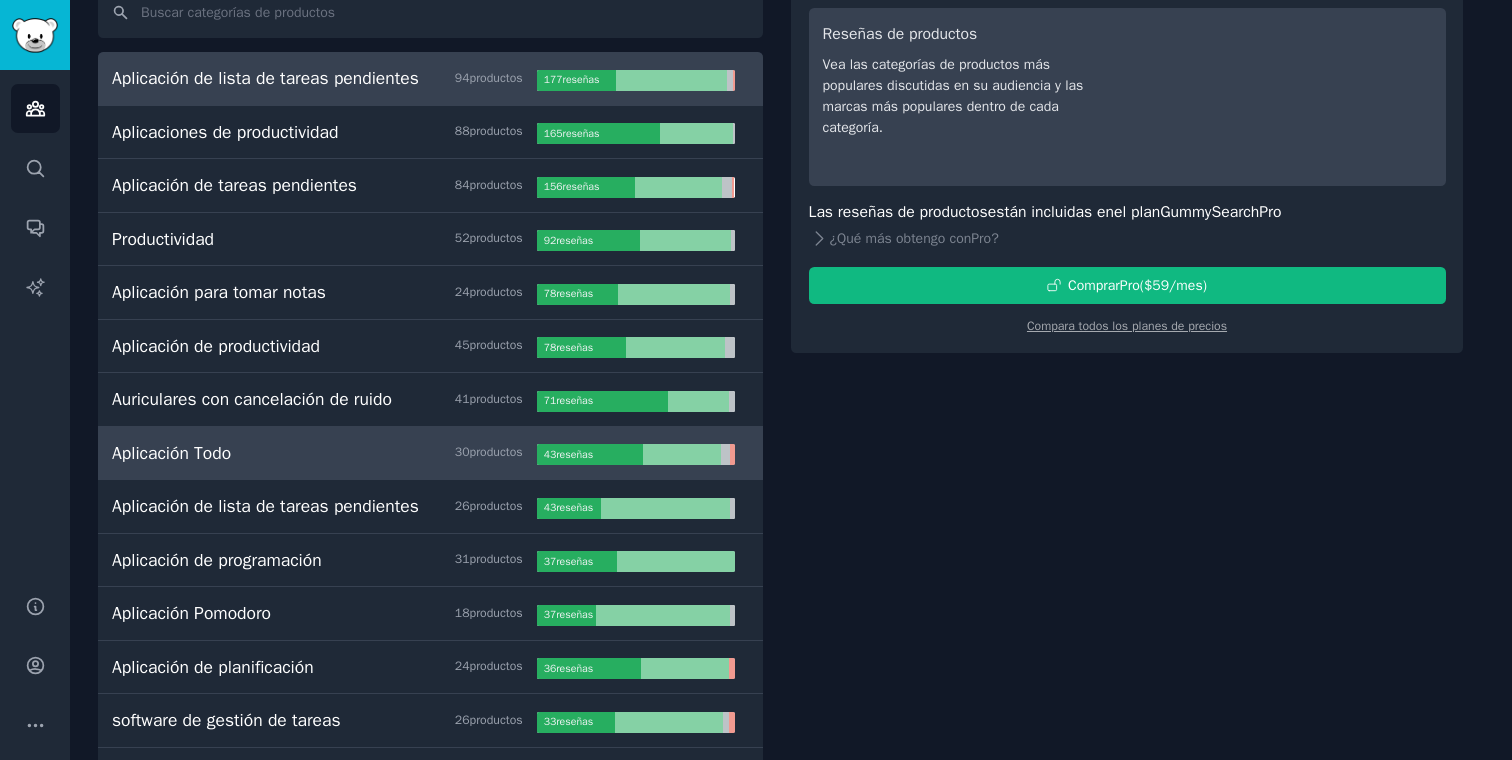 click on "Aplicación Todo 30  productos ​" at bounding box center (324, 453) 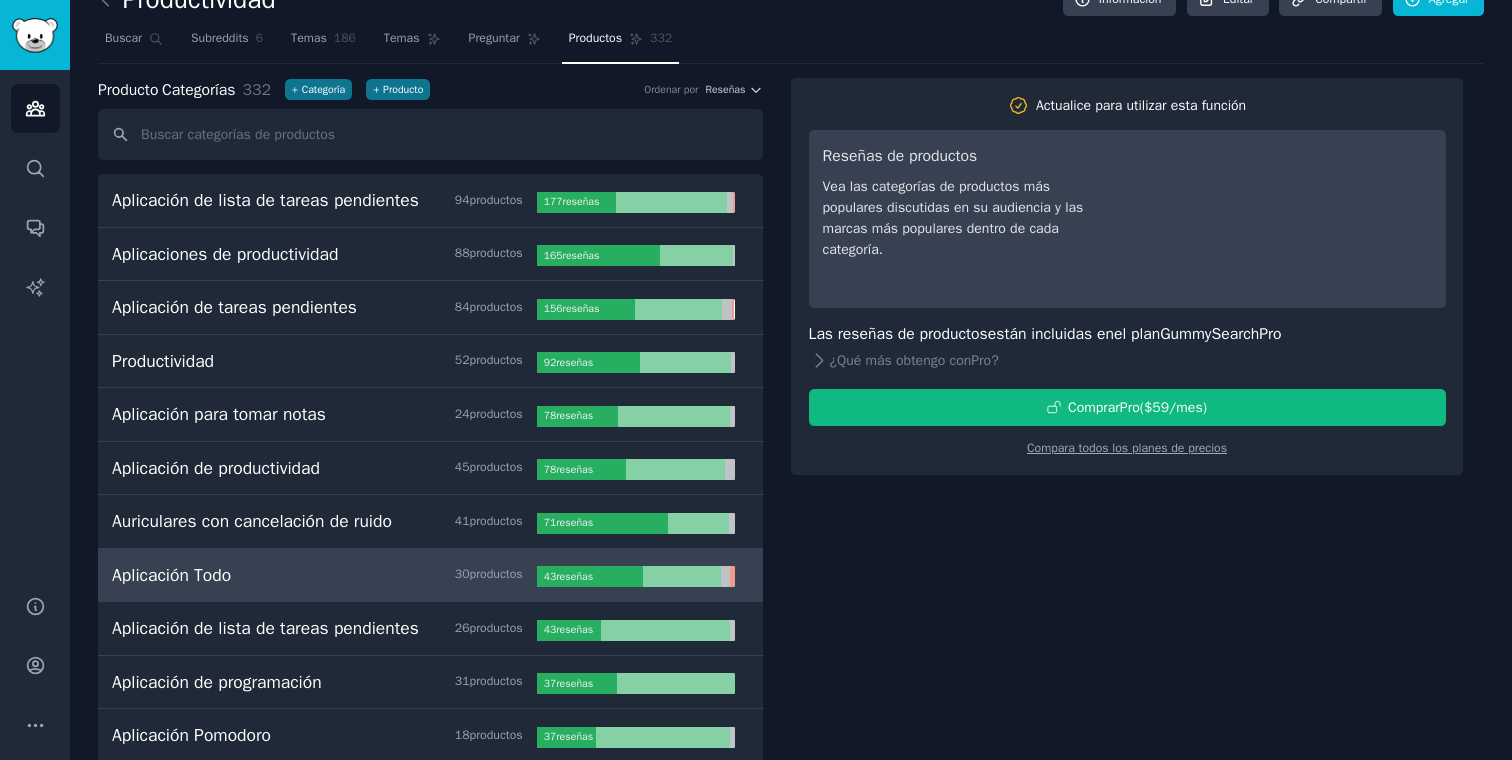 scroll, scrollTop: 0, scrollLeft: 0, axis: both 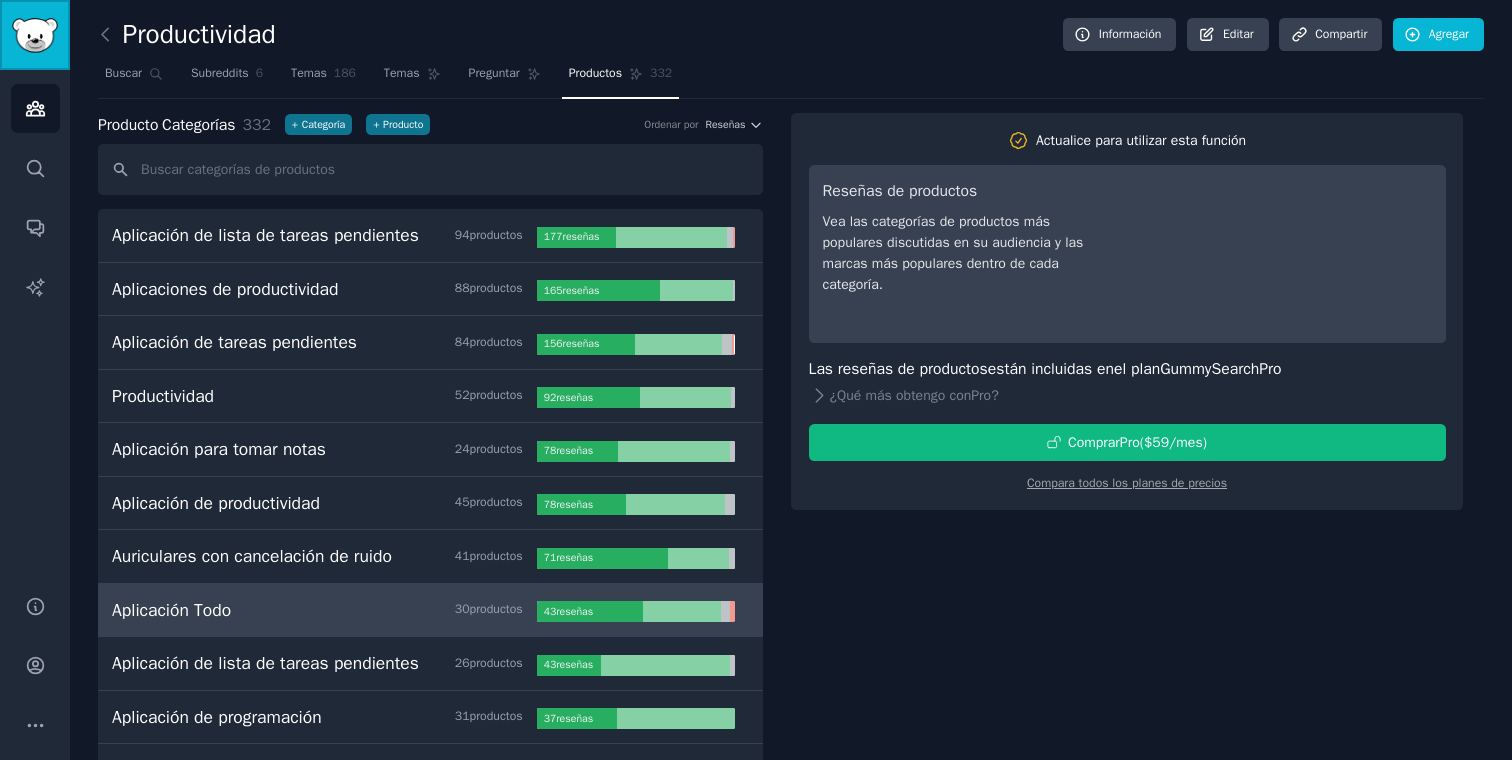 click at bounding box center (35, 35) 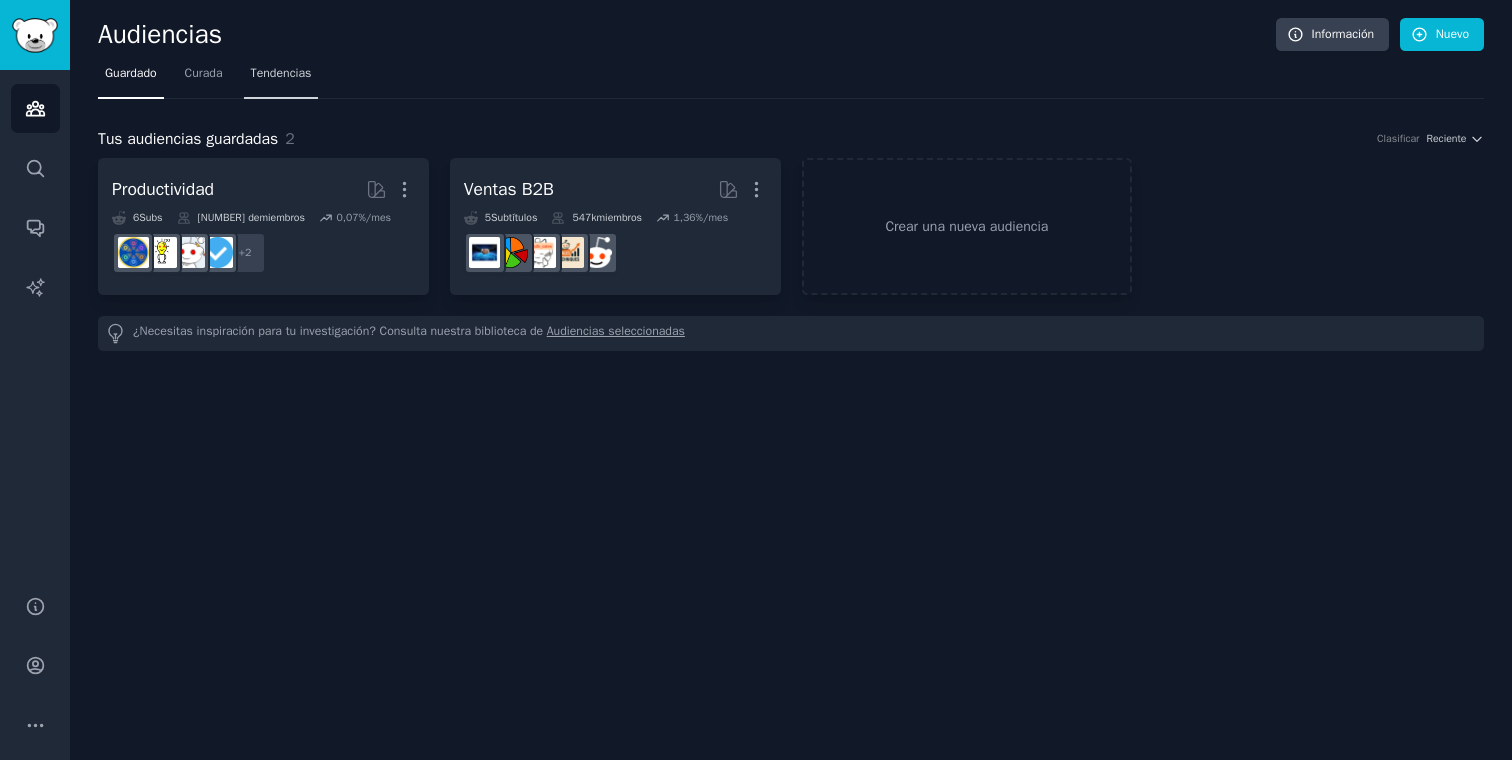 click on "Tendencias" at bounding box center (281, 78) 